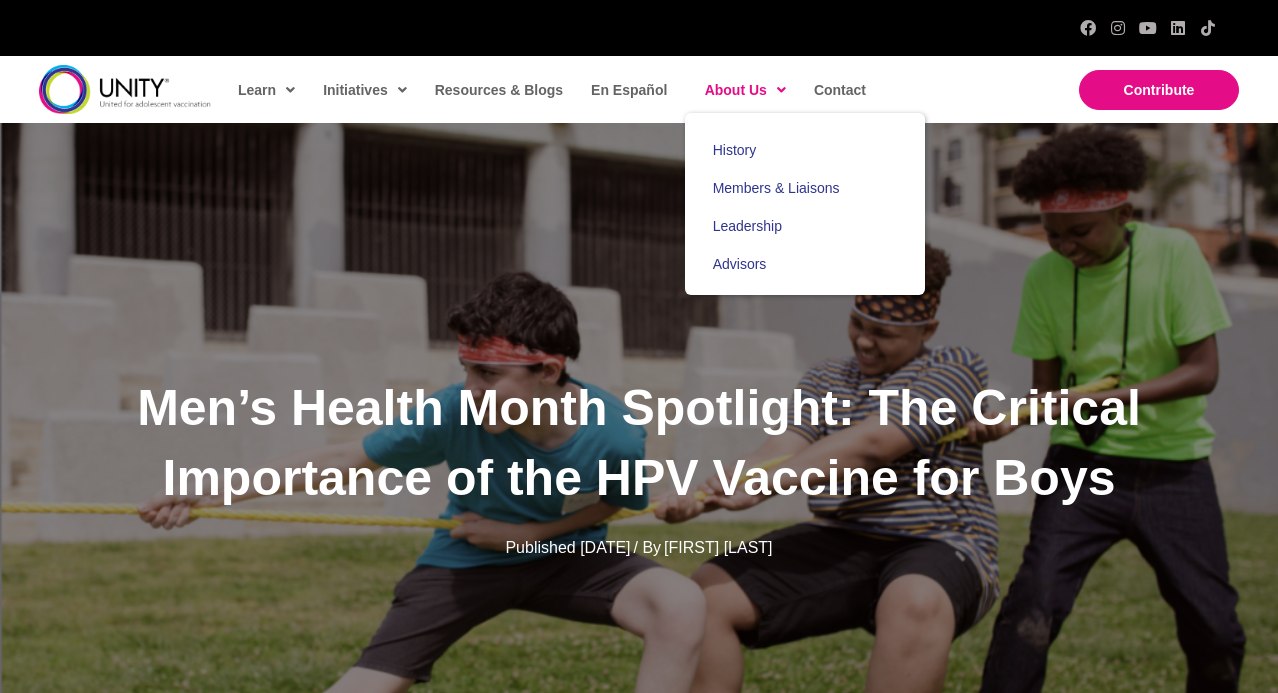scroll, scrollTop: 0, scrollLeft: 0, axis: both 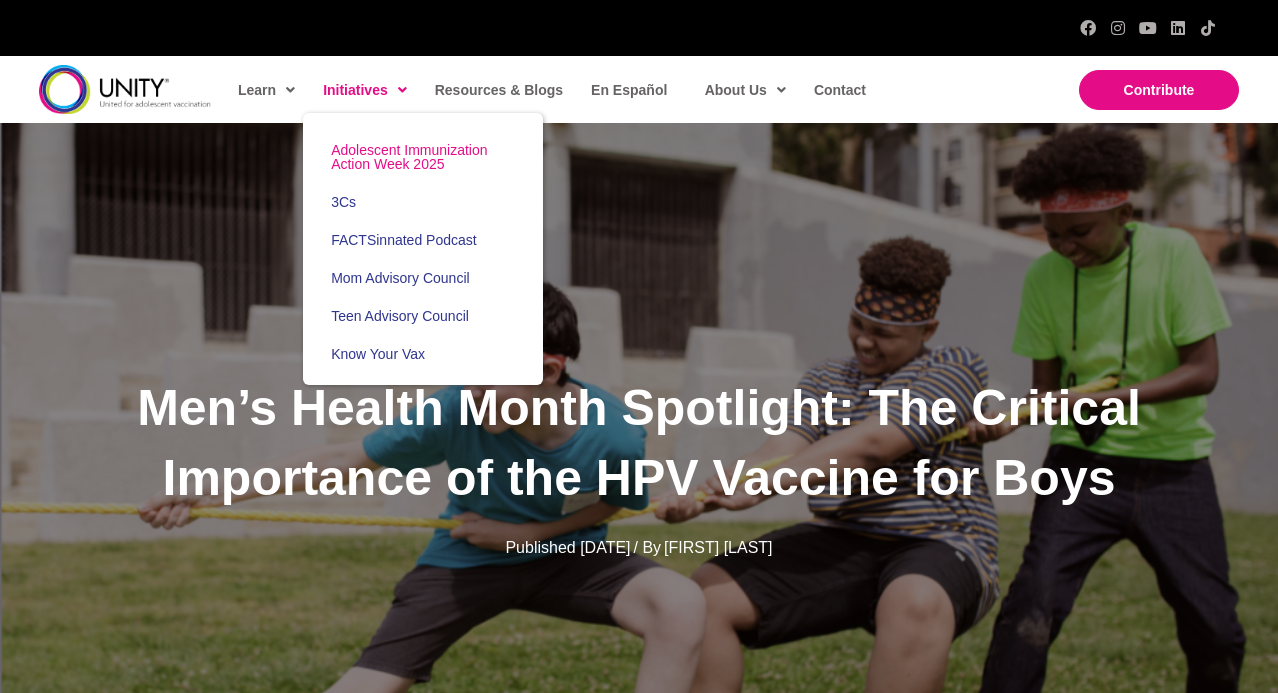 click on "Adolescent Immunization Action Week 2025" at bounding box center (409, 157) 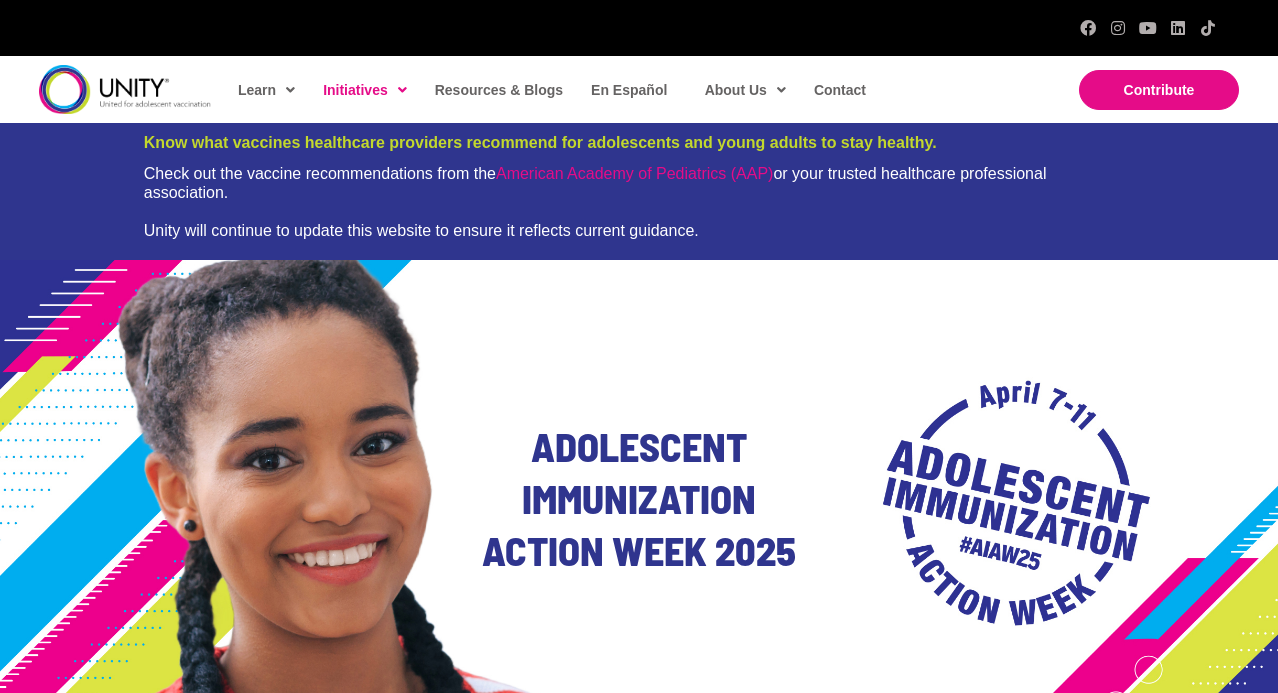 scroll, scrollTop: 0, scrollLeft: 0, axis: both 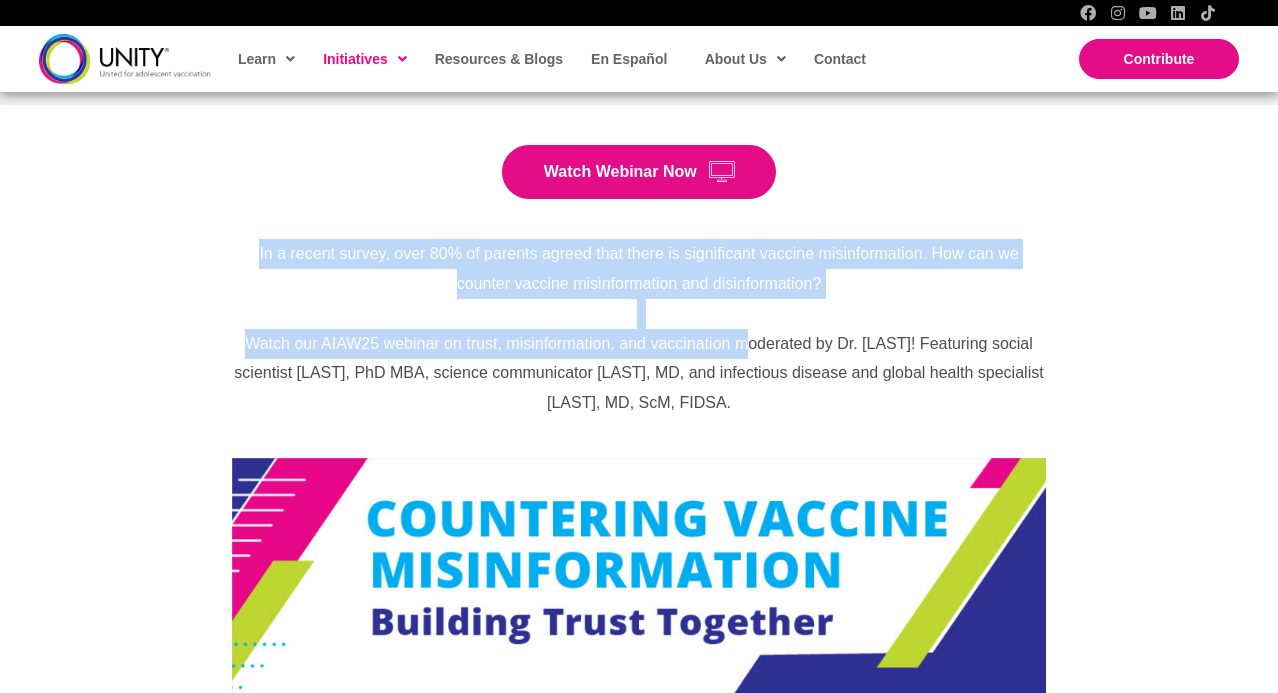 drag, startPoint x: 290, startPoint y: 262, endPoint x: 741, endPoint y: 349, distance: 459.3147 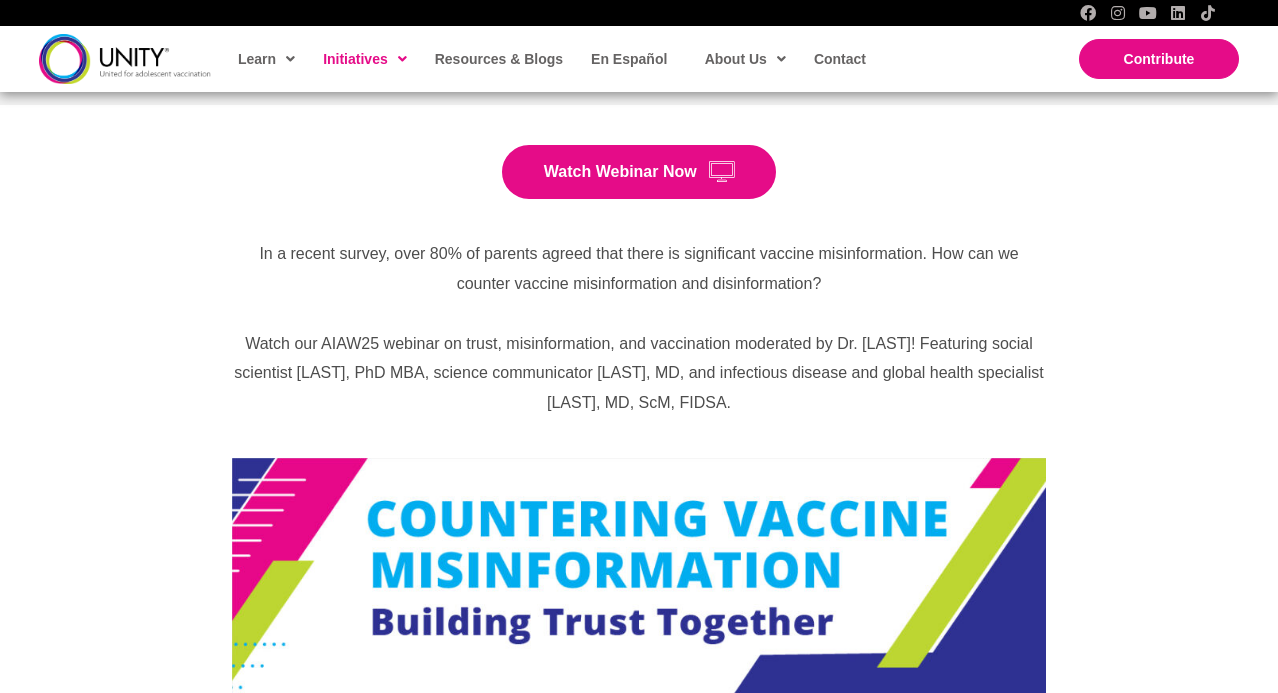 click on "Watch our AIAW25 webinar on trust, misinformation, and vaccination moderated by Dr. [LAST]! Featuring social scientist [LAST], PhD MBA, science communicator [LAST], MD, and infectious disease and global health specialist [LAST], MD, ScM, FIDSA." at bounding box center (639, 373) 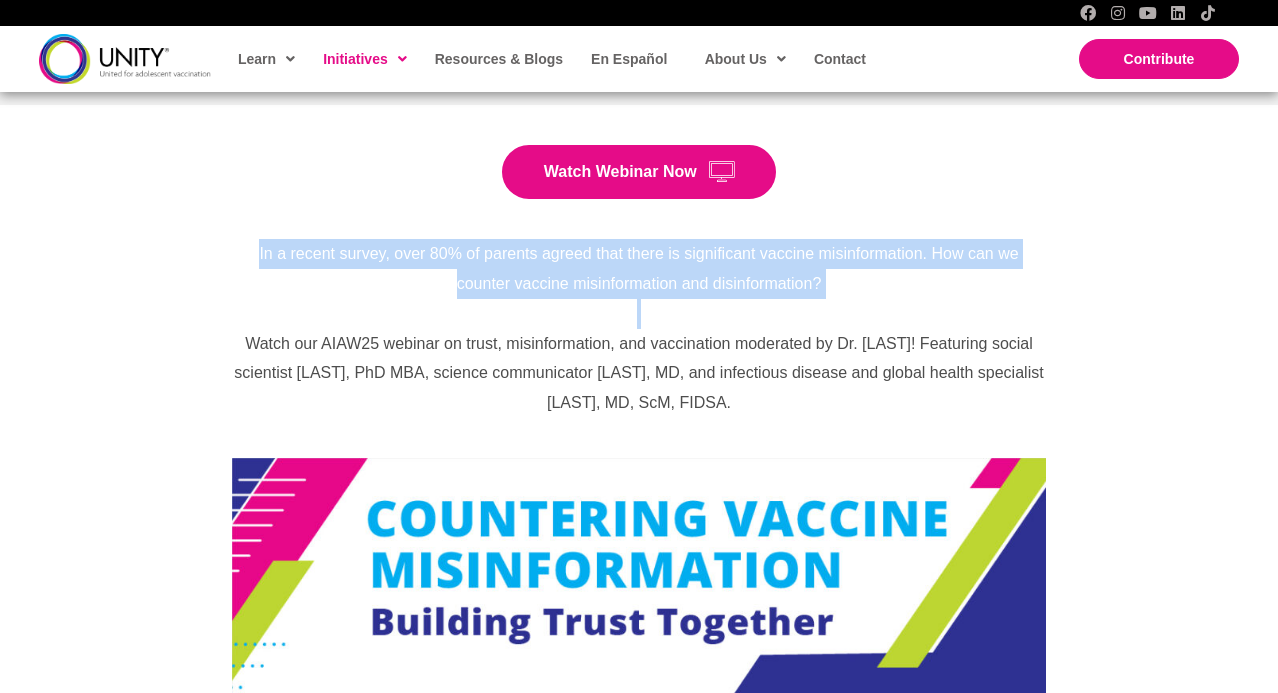 drag, startPoint x: 911, startPoint y: 198, endPoint x: 1010, endPoint y: 321, distance: 157.89236 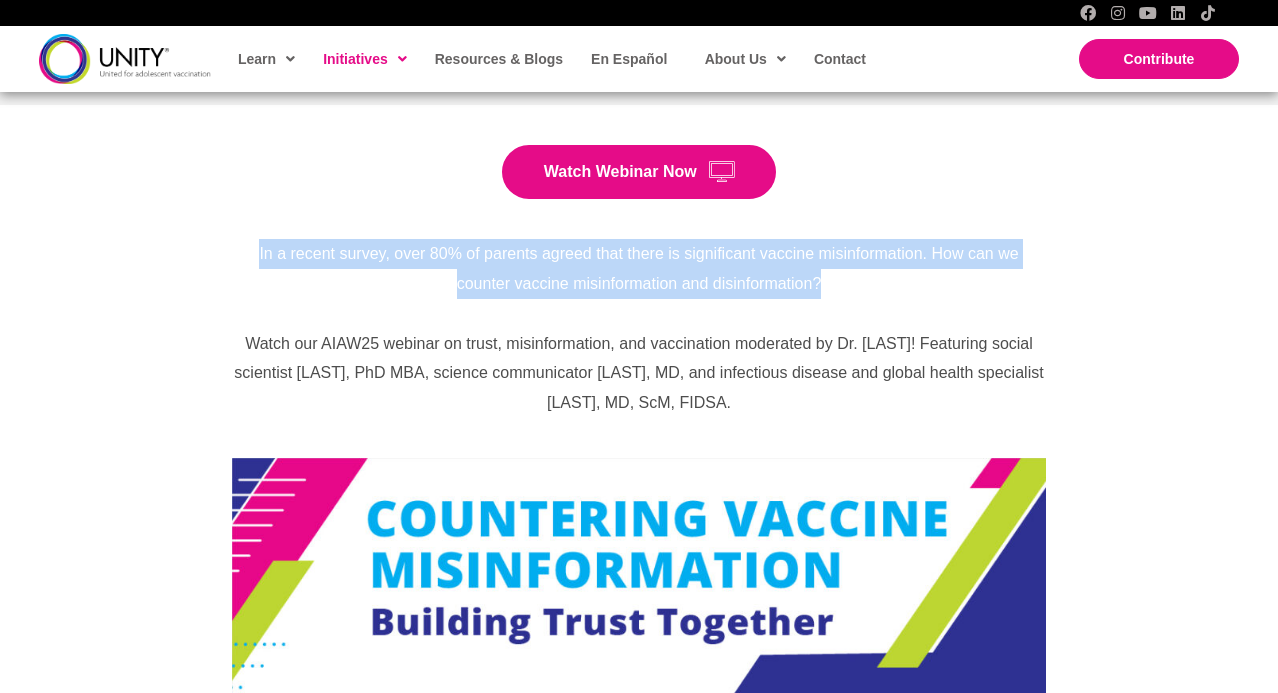 drag, startPoint x: 1001, startPoint y: 295, endPoint x: 945, endPoint y: 217, distance: 96.02083 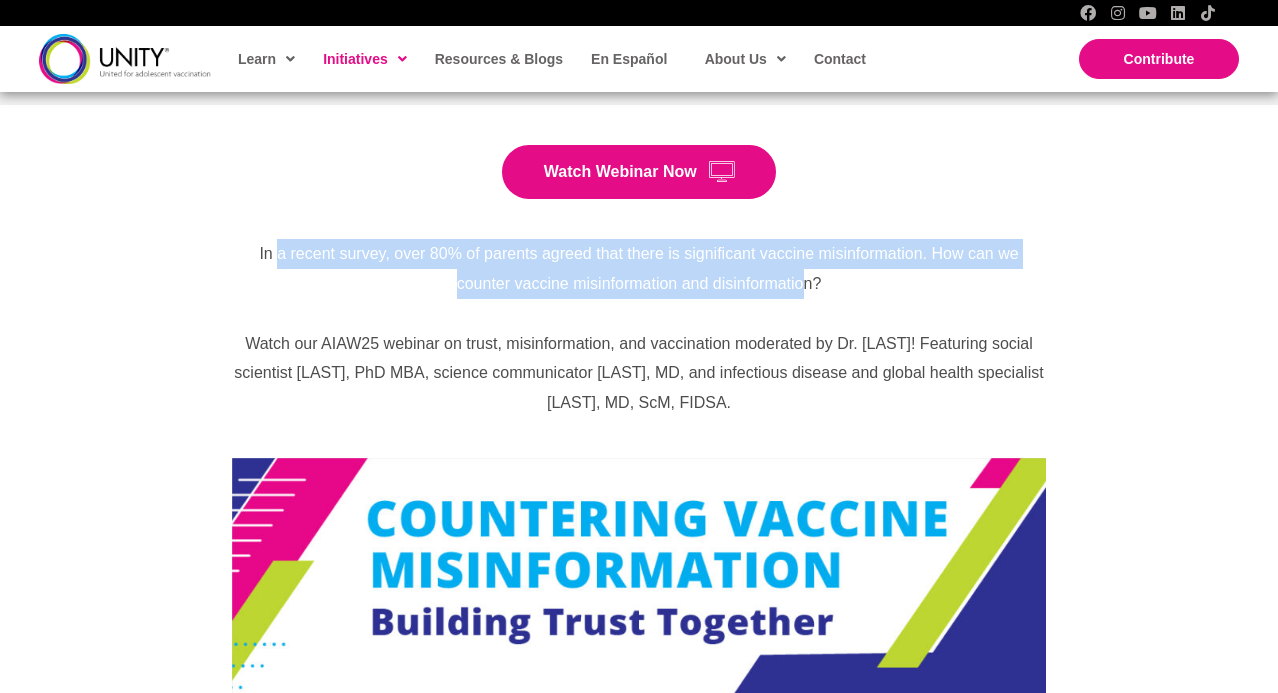 drag, startPoint x: 807, startPoint y: 282, endPoint x: 279, endPoint y: 252, distance: 528.85156 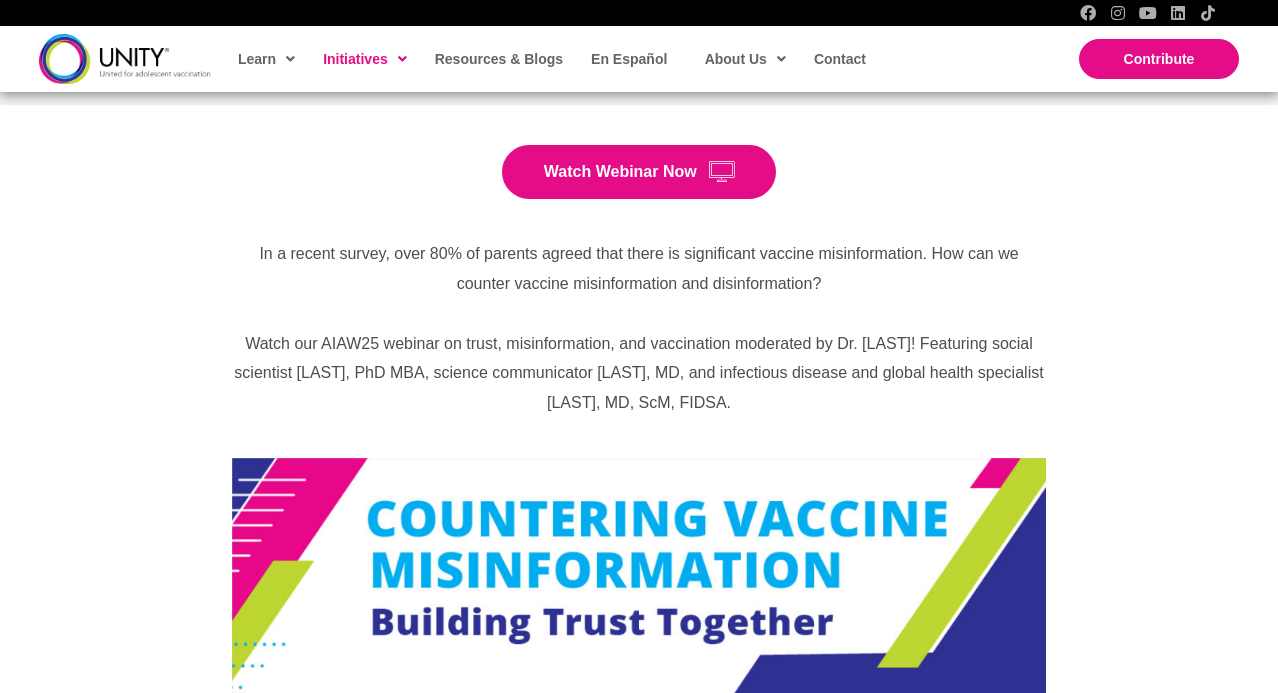 click on "In a recent survey, over 80% of parents agreed that there is significant vaccine misinformation. How can we counter vaccine misinformation and disinformation?" at bounding box center [639, 268] 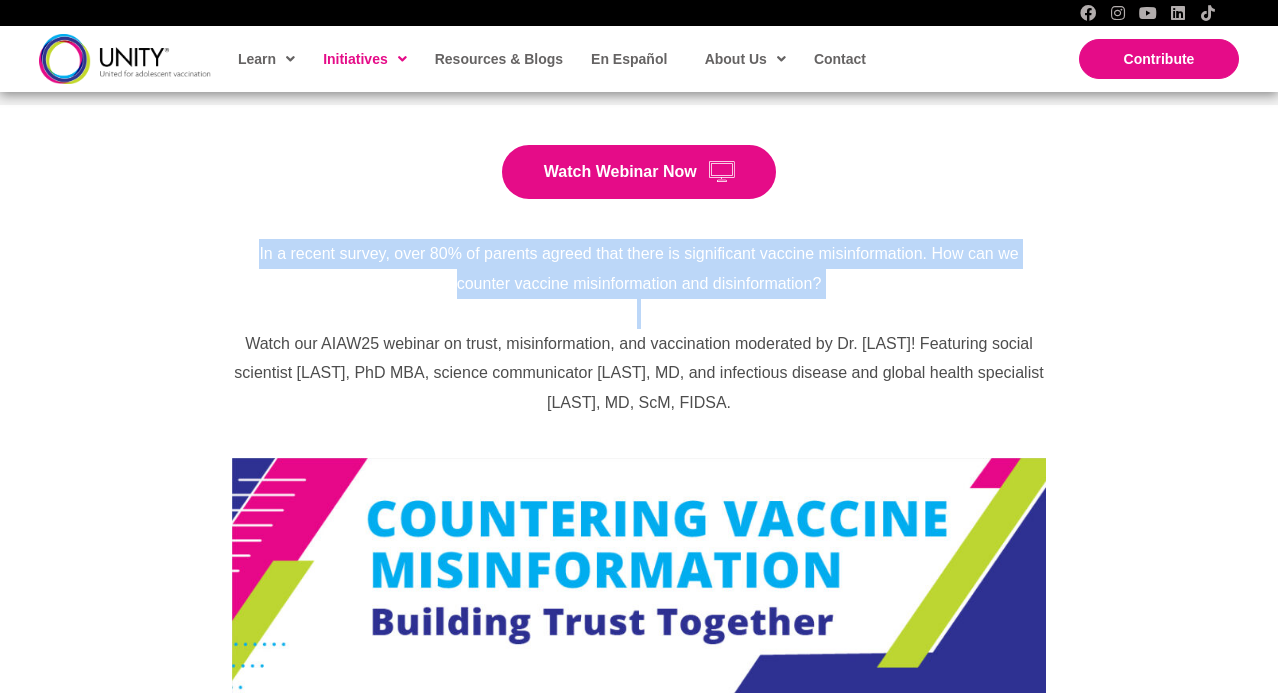 drag, startPoint x: 240, startPoint y: 250, endPoint x: 912, endPoint y: 309, distance: 674.5851 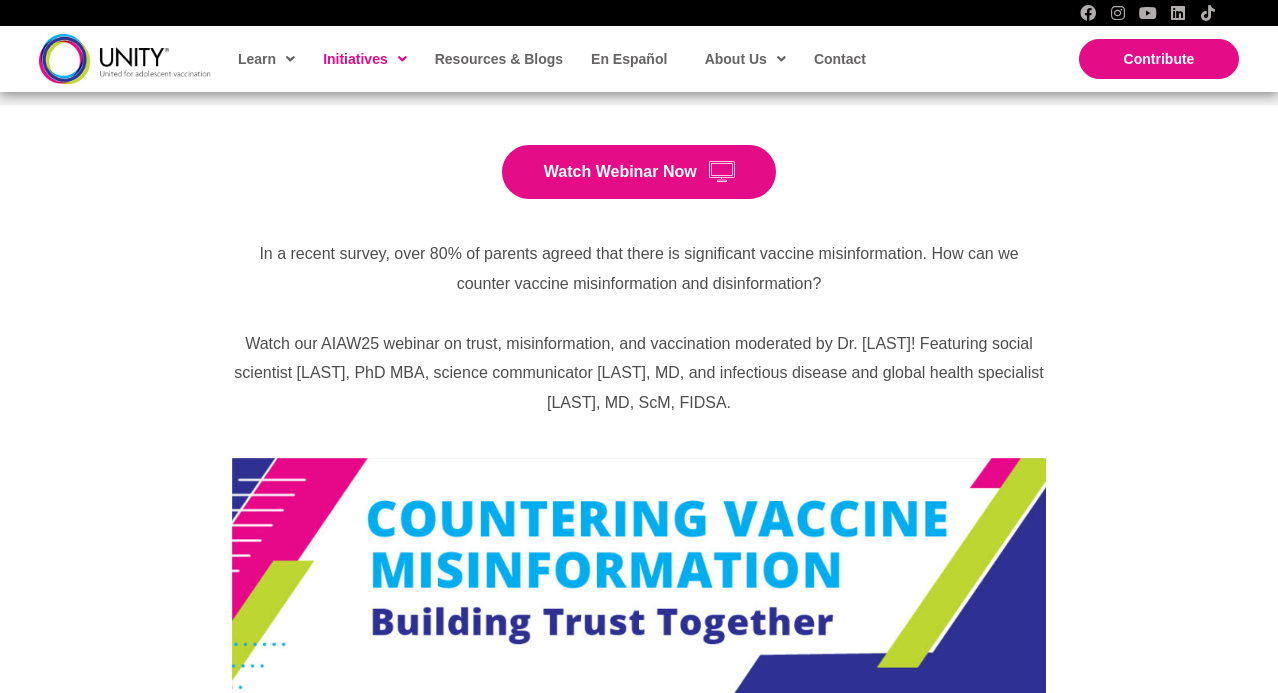 click on "In a recent survey, over 80% of parents agreed that there is significant vaccine misinformation. How can we counter vaccine misinformation and disinformation?" at bounding box center (639, 268) 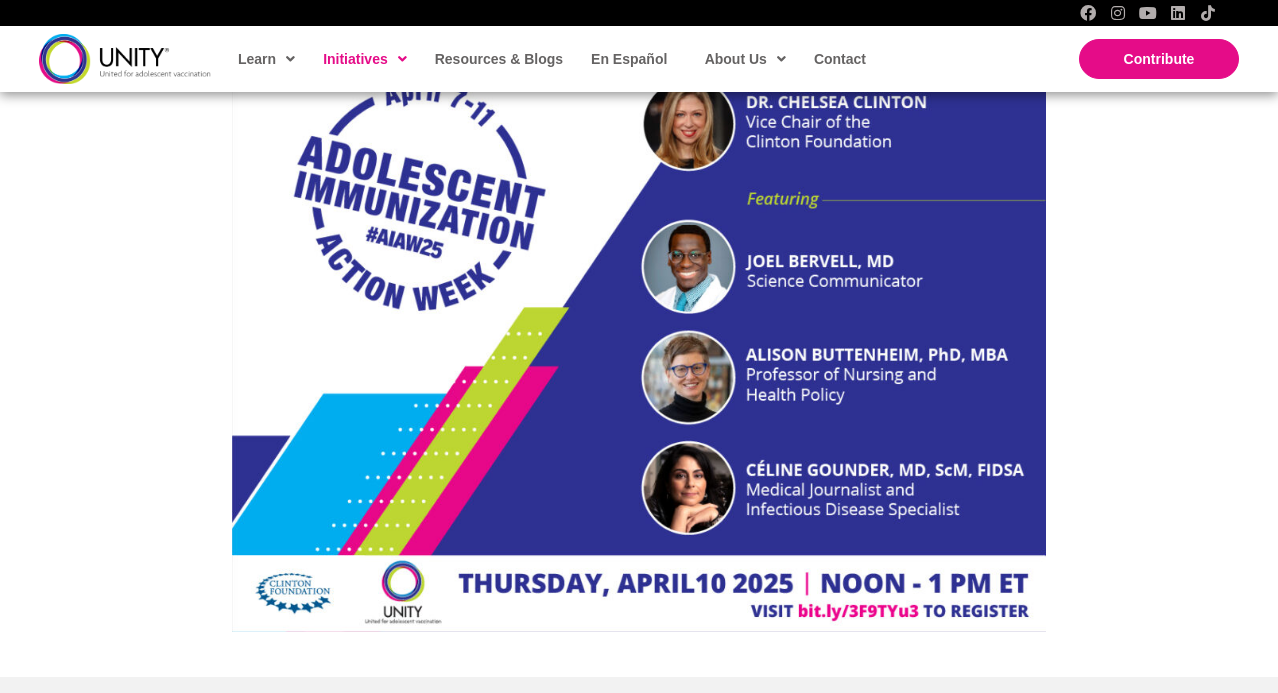 scroll, scrollTop: 1459, scrollLeft: 0, axis: vertical 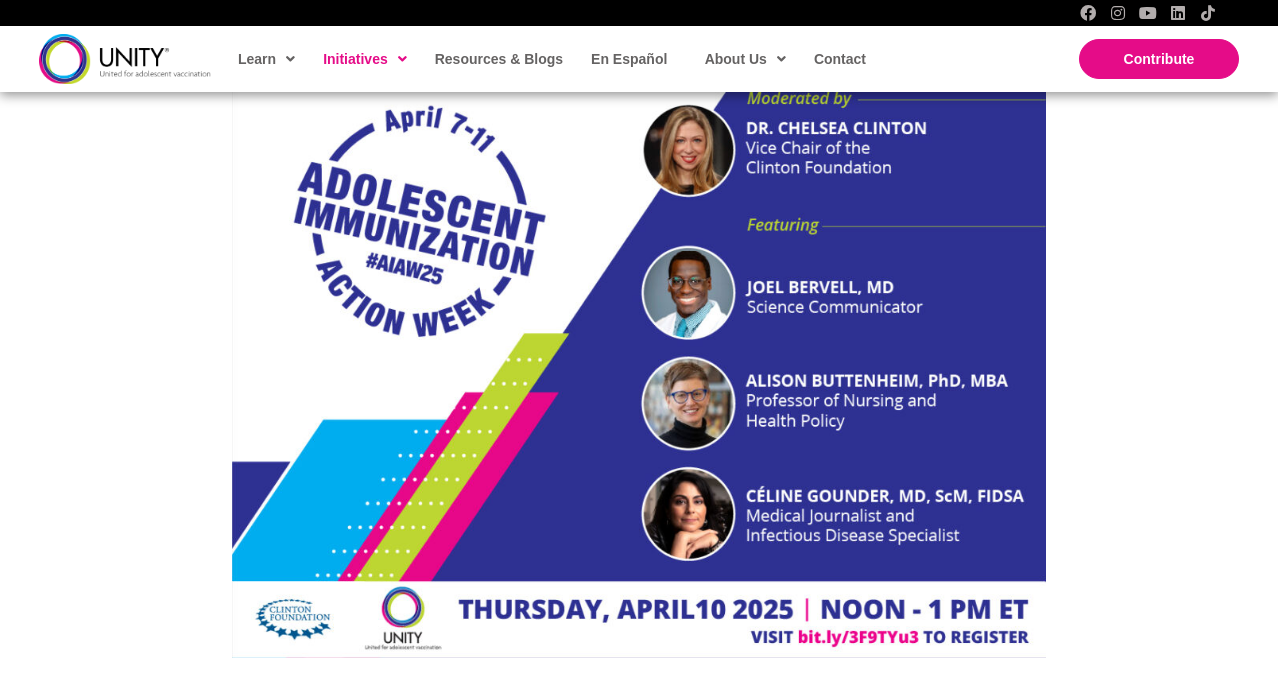 copy on "Watch our AIAW25 webinar on trust, misinformation, and vaccination moderated by Dr. Chelsea Clinton! Featuring social scientist Alison Buttenheim, PhD MBA, science communicator Joel Bervell, MD, and infectious disease and global health specialist Céline Gounder, MD, ScM, FIDSA." 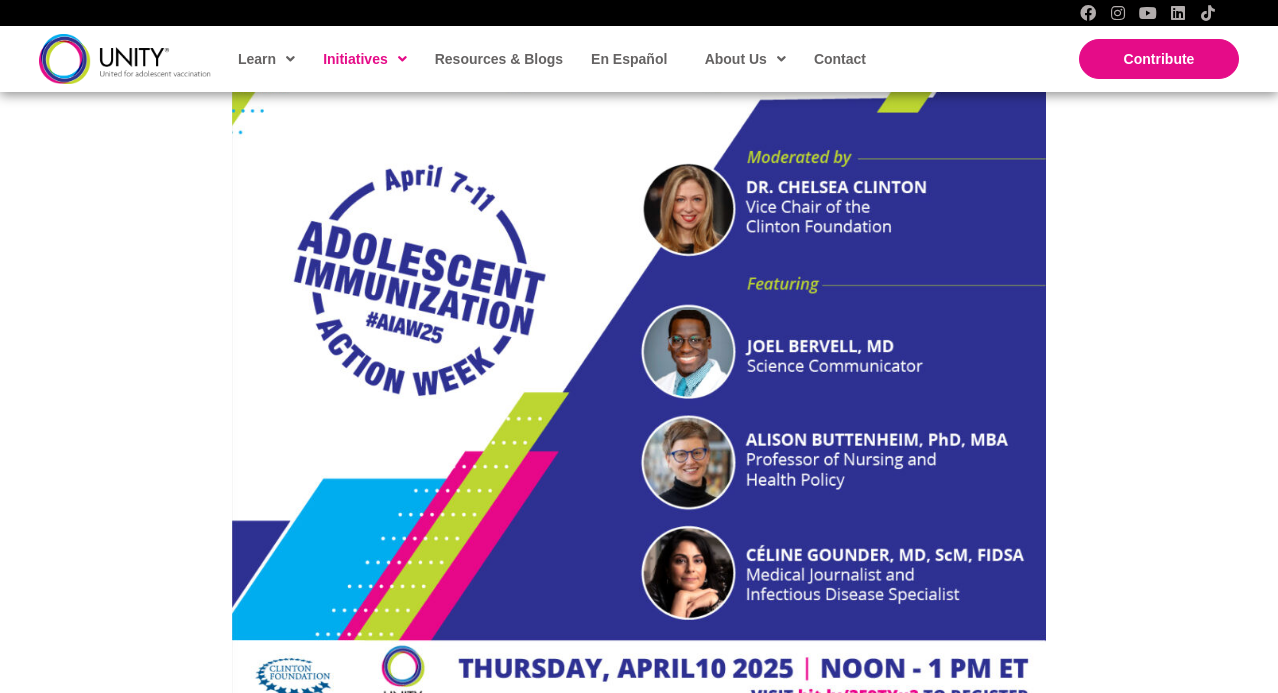scroll, scrollTop: 1825, scrollLeft: 0, axis: vertical 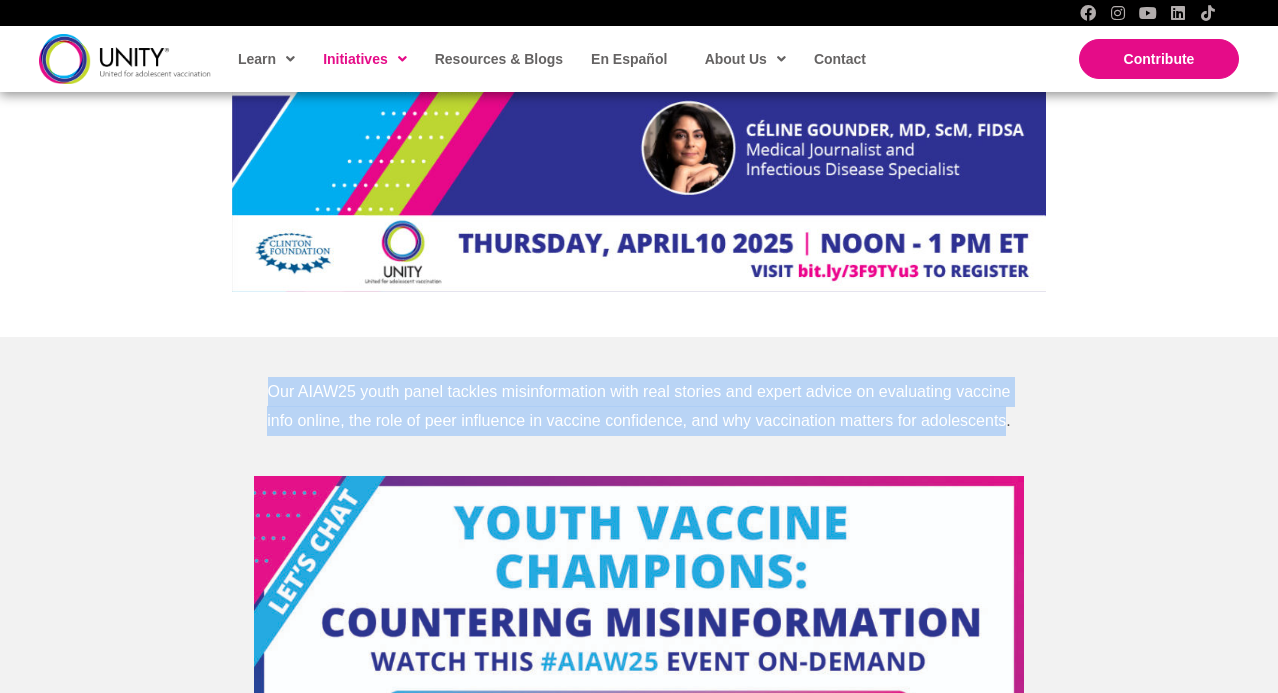 drag, startPoint x: 1008, startPoint y: 423, endPoint x: 976, endPoint y: 362, distance: 68.88396 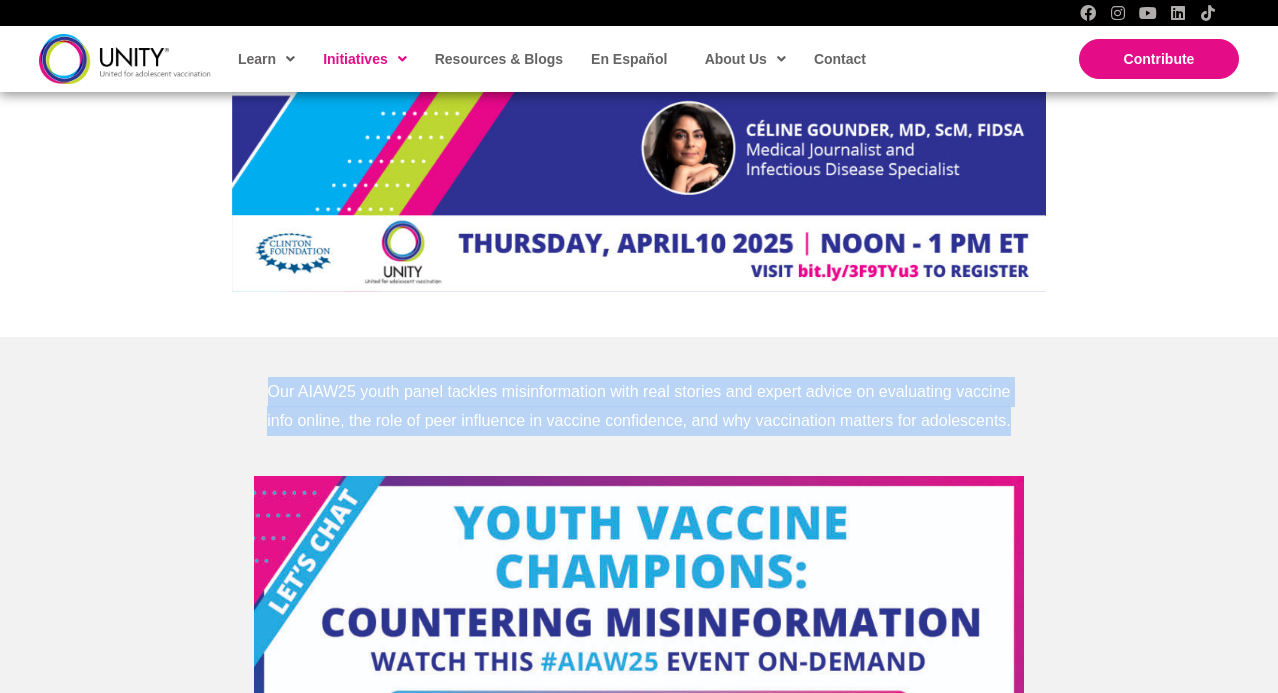 drag, startPoint x: 975, startPoint y: 362, endPoint x: 1059, endPoint y: 423, distance: 103.81233 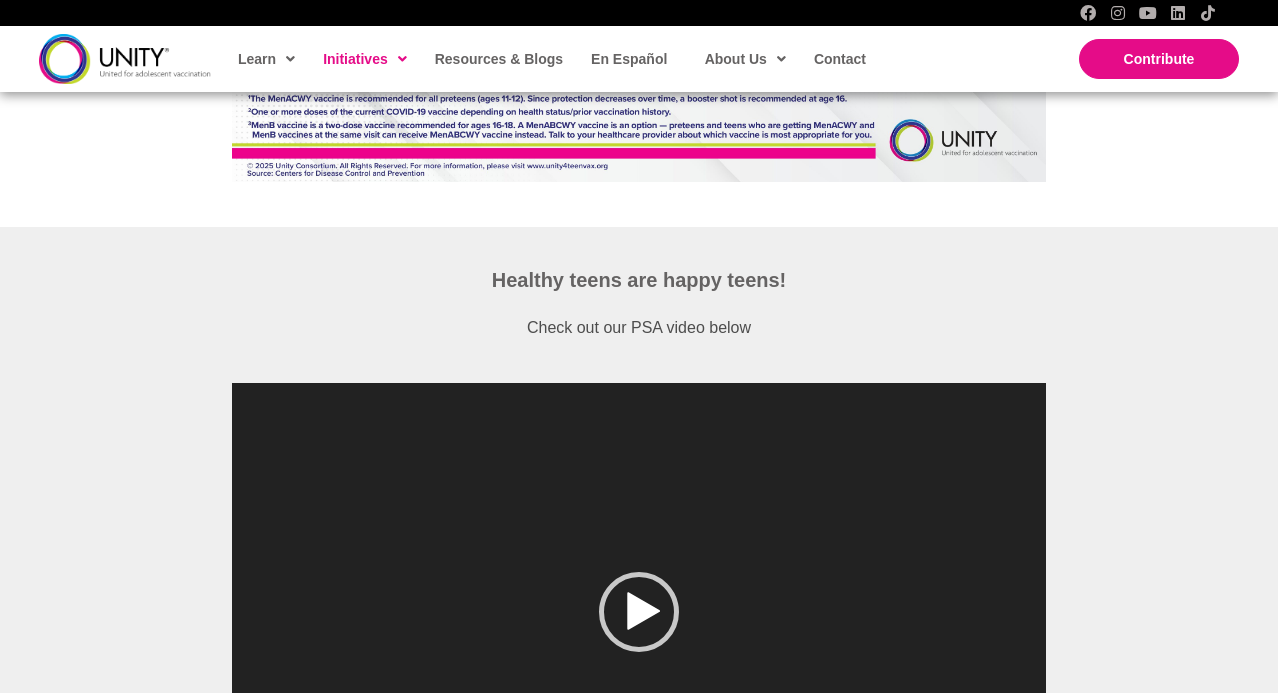 scroll, scrollTop: 3932, scrollLeft: 0, axis: vertical 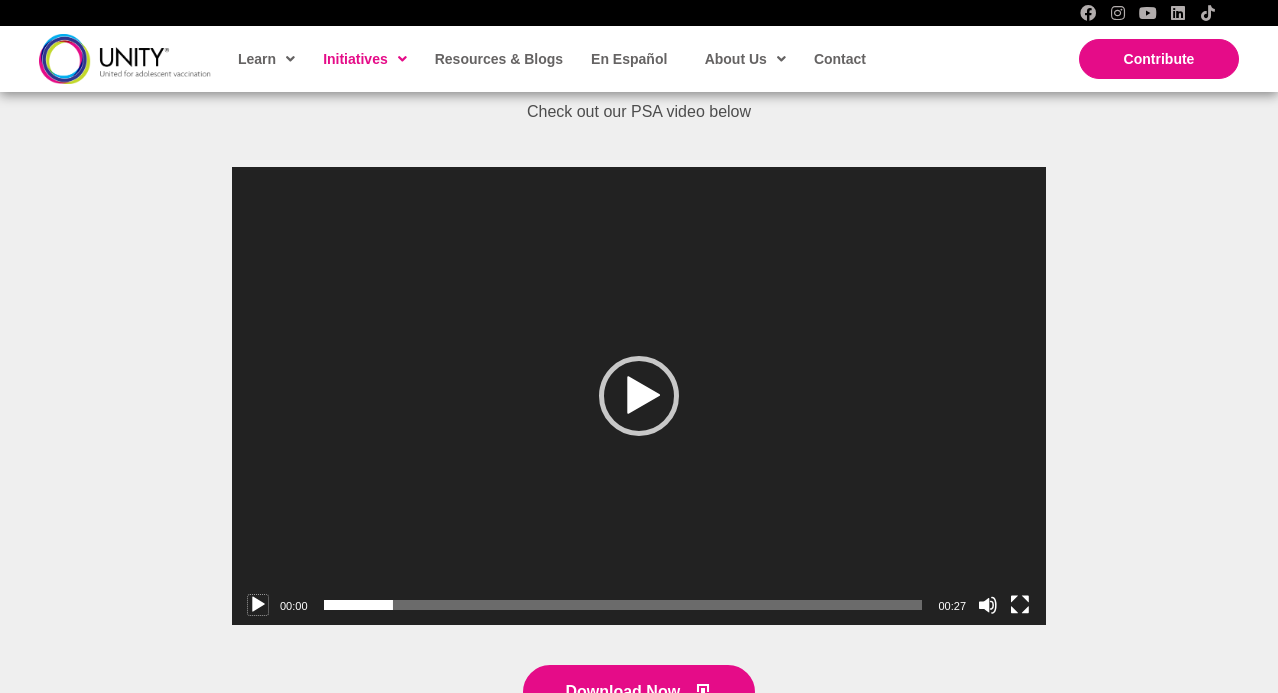 click at bounding box center [258, 605] 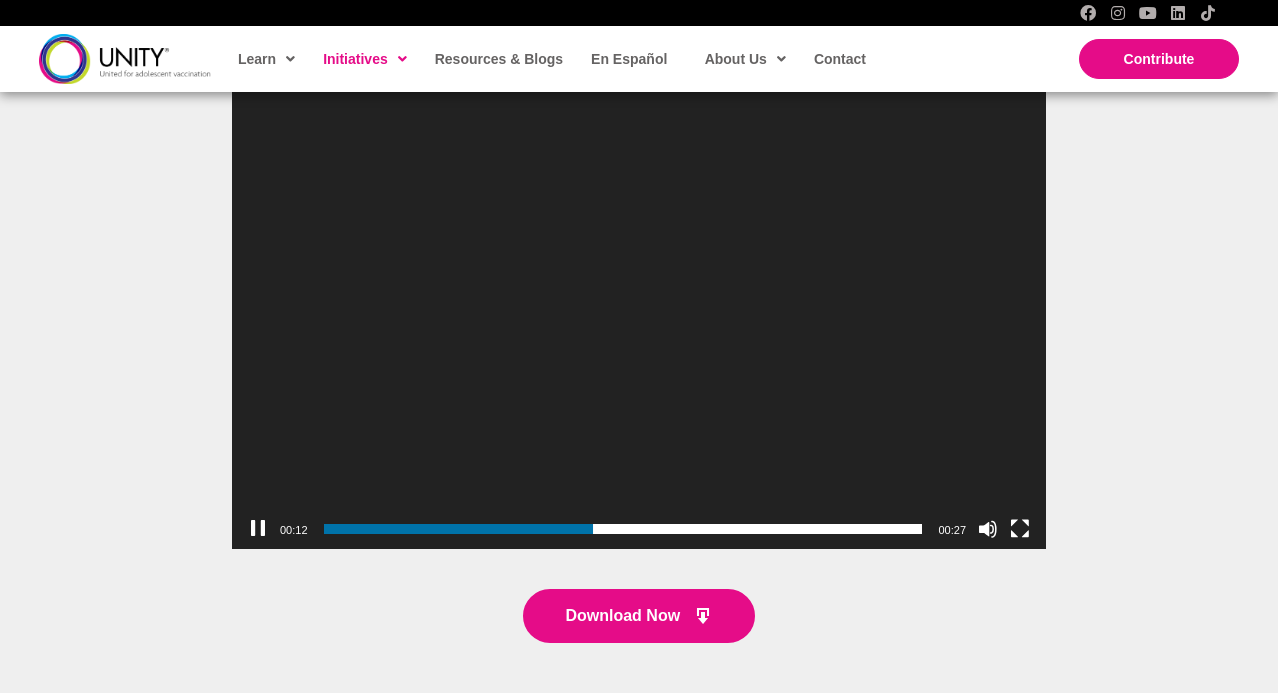 scroll, scrollTop: 3995, scrollLeft: 0, axis: vertical 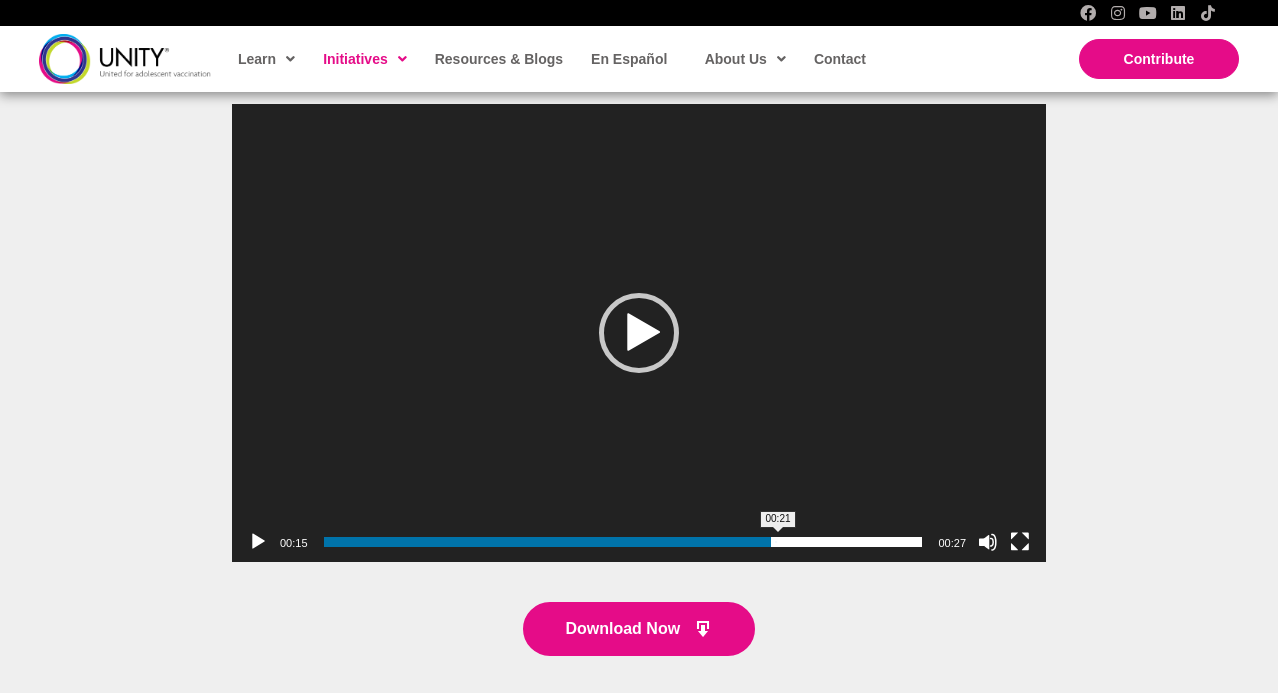 click on "00:21" at bounding box center (623, 542) 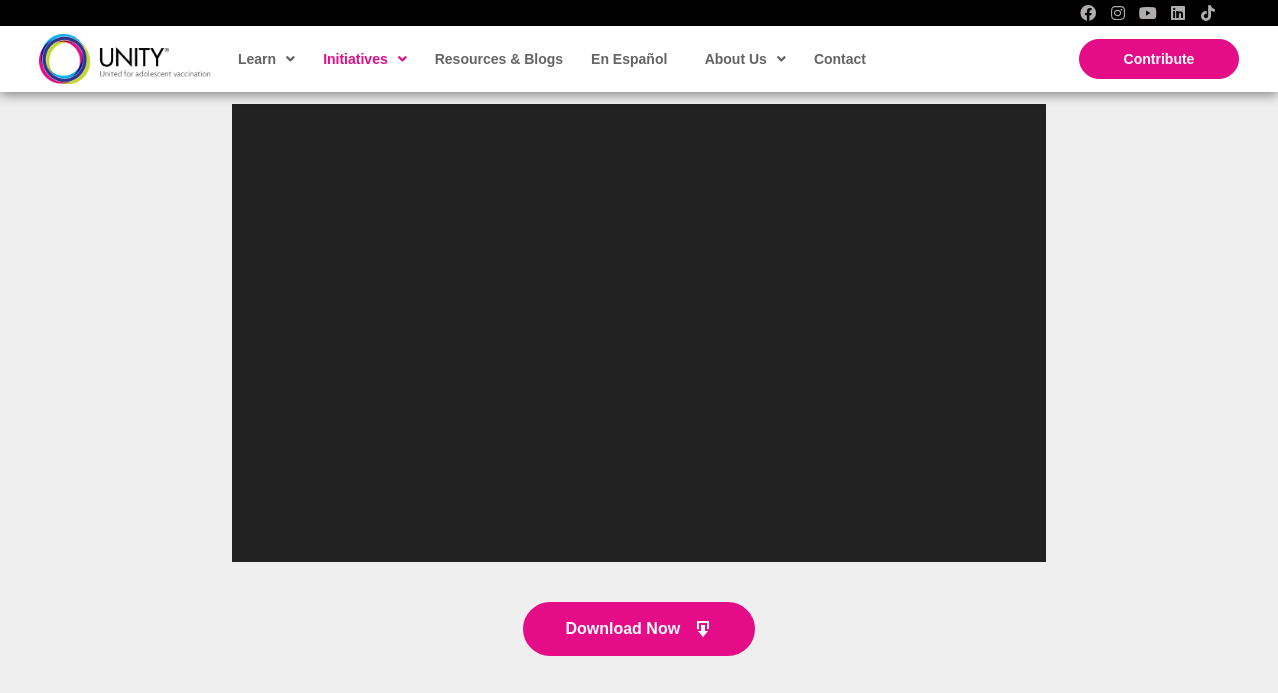 click on "https://www.unity4teenvax.org/wp-content/uploads/2025/04/PSA-Video_WRN_25902_UNITY_immunizations2025-1-1.mp4" at bounding box center [639, 333] 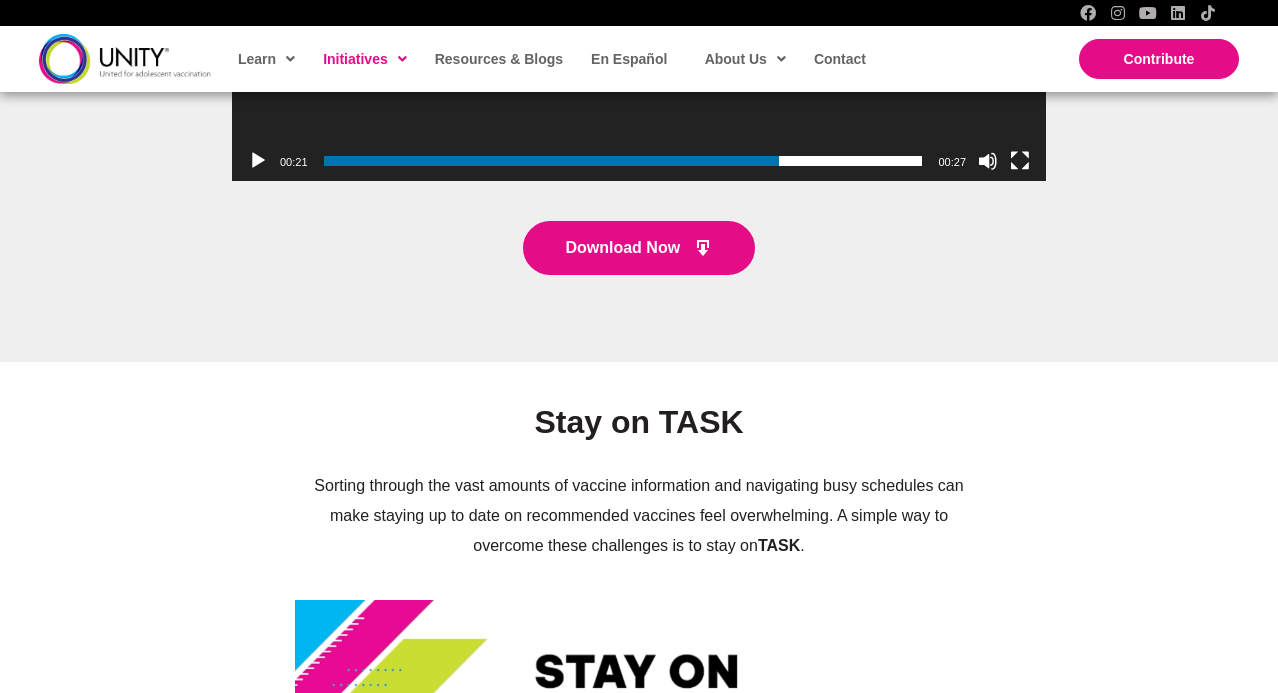 scroll, scrollTop: 4532, scrollLeft: 0, axis: vertical 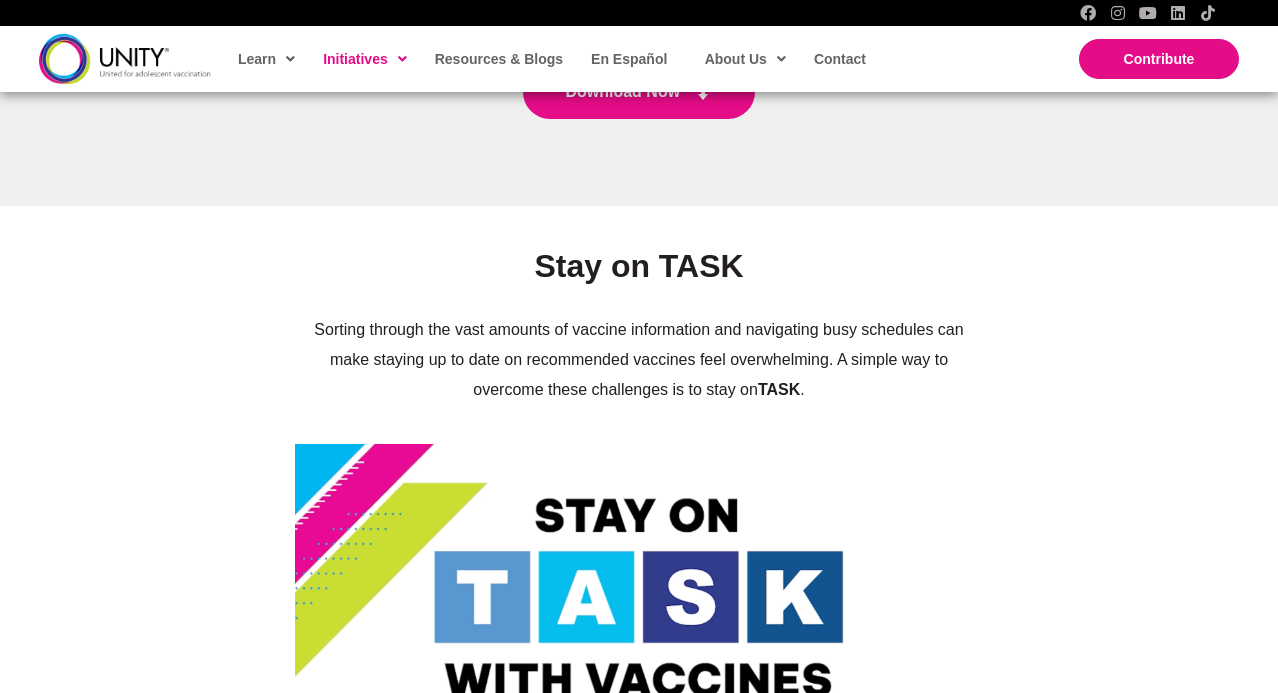 click on "Download Now" at bounding box center (639, 92) 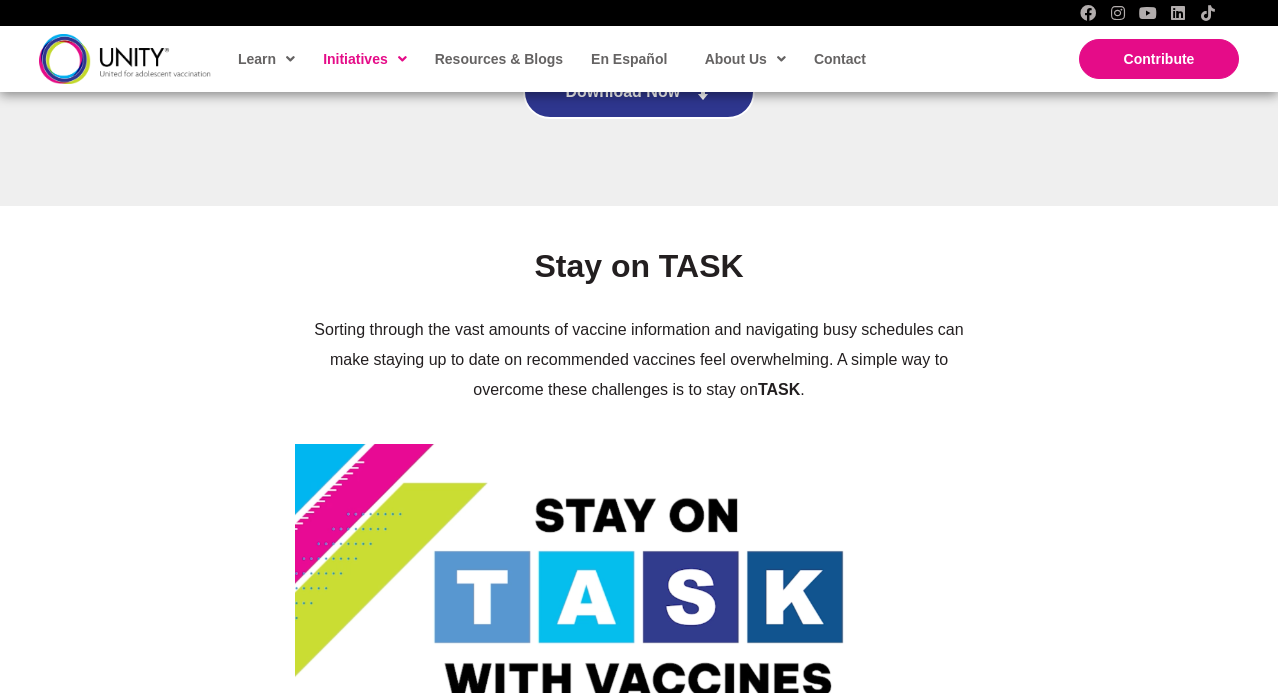 click on "Download Now" at bounding box center (638, 92) 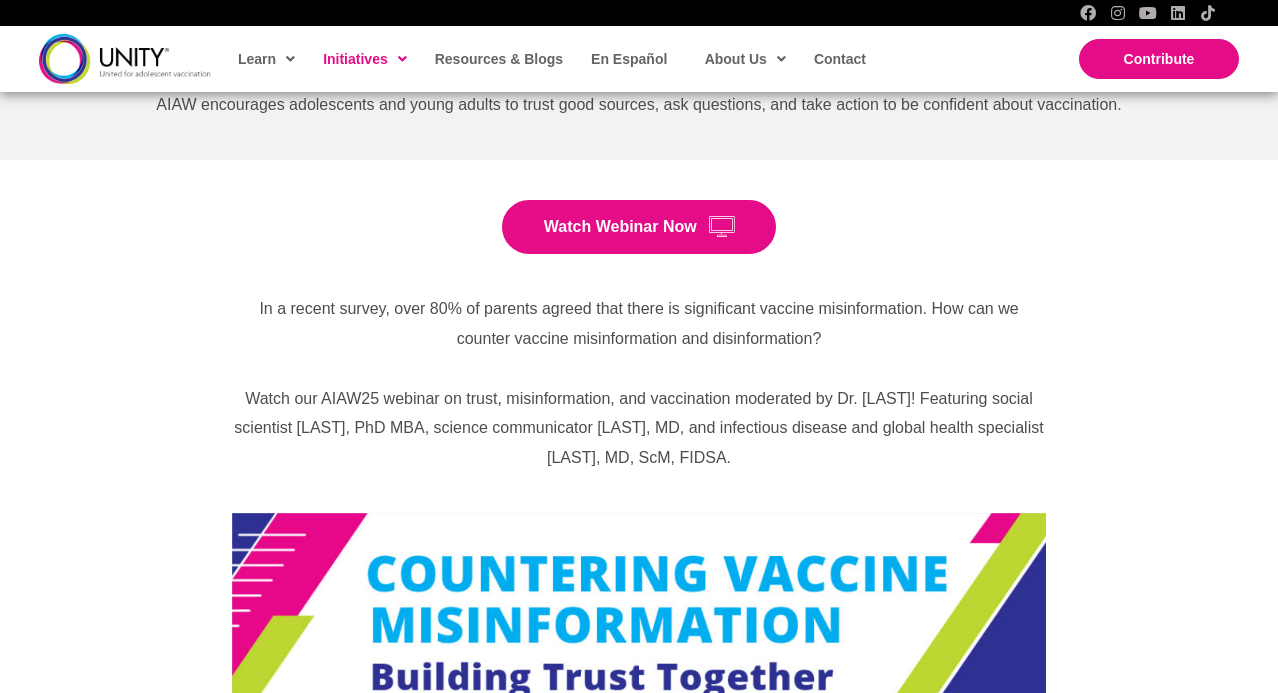scroll, scrollTop: 603, scrollLeft: 0, axis: vertical 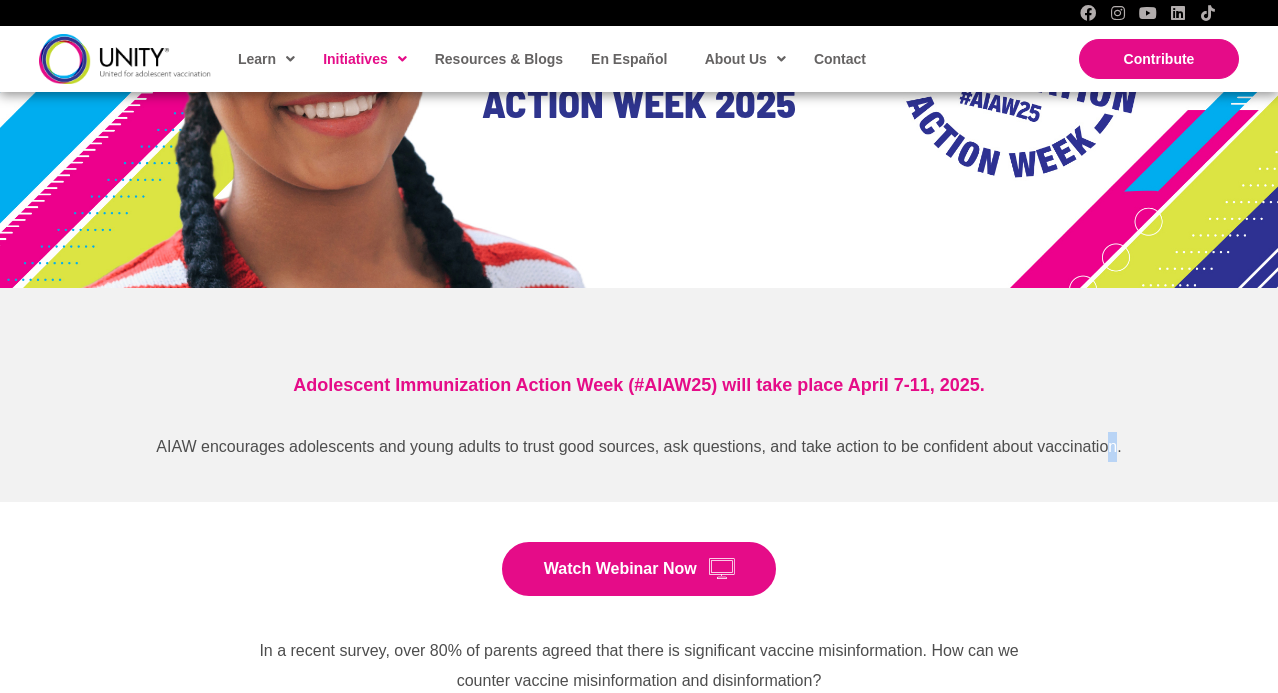 drag, startPoint x: 1113, startPoint y: 449, endPoint x: 1108, endPoint y: 438, distance: 12.083046 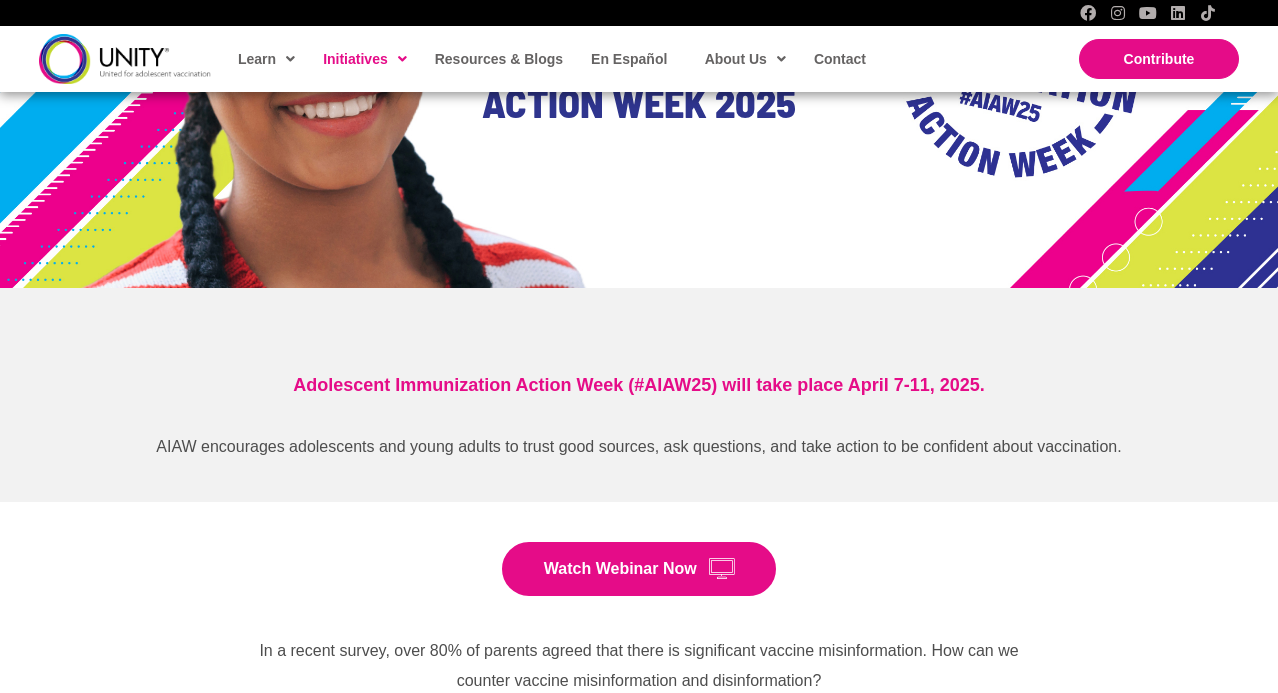 click on "AIAW encourages adolescents and young adults to trust good sources, ask questions, and take action to be confident about vaccination." at bounding box center (639, 447) 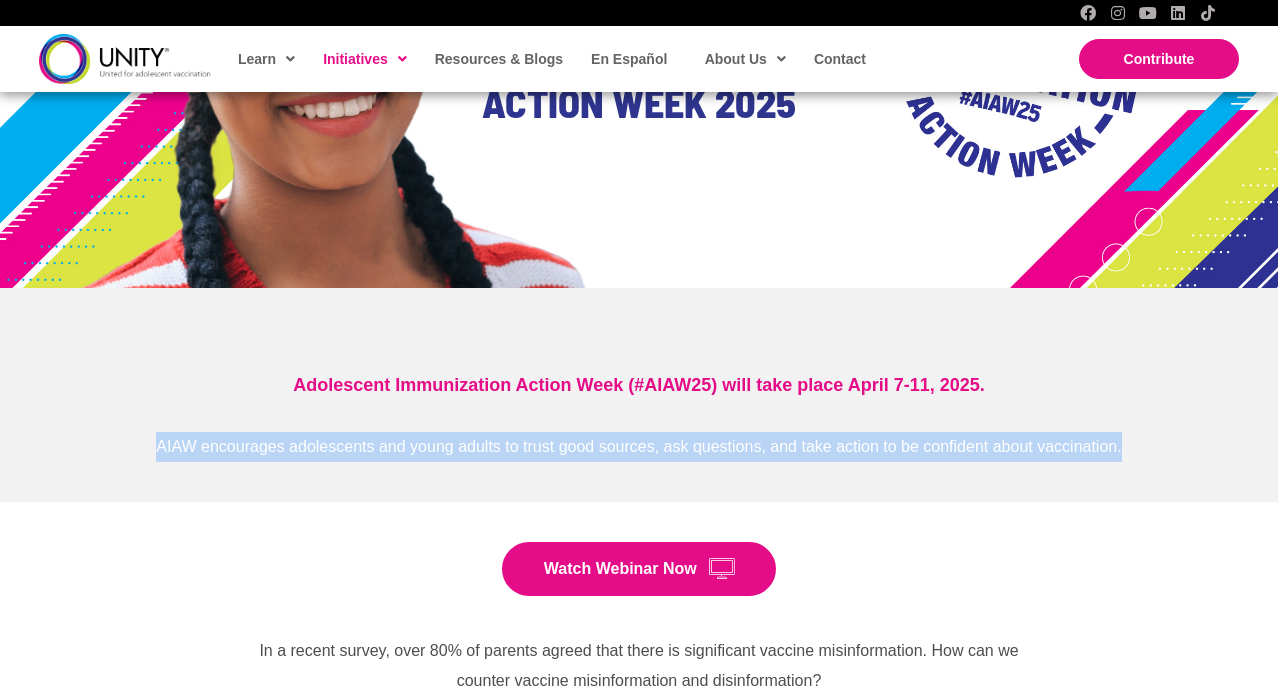 drag, startPoint x: 1135, startPoint y: 445, endPoint x: 130, endPoint y: 438, distance: 1005.02435 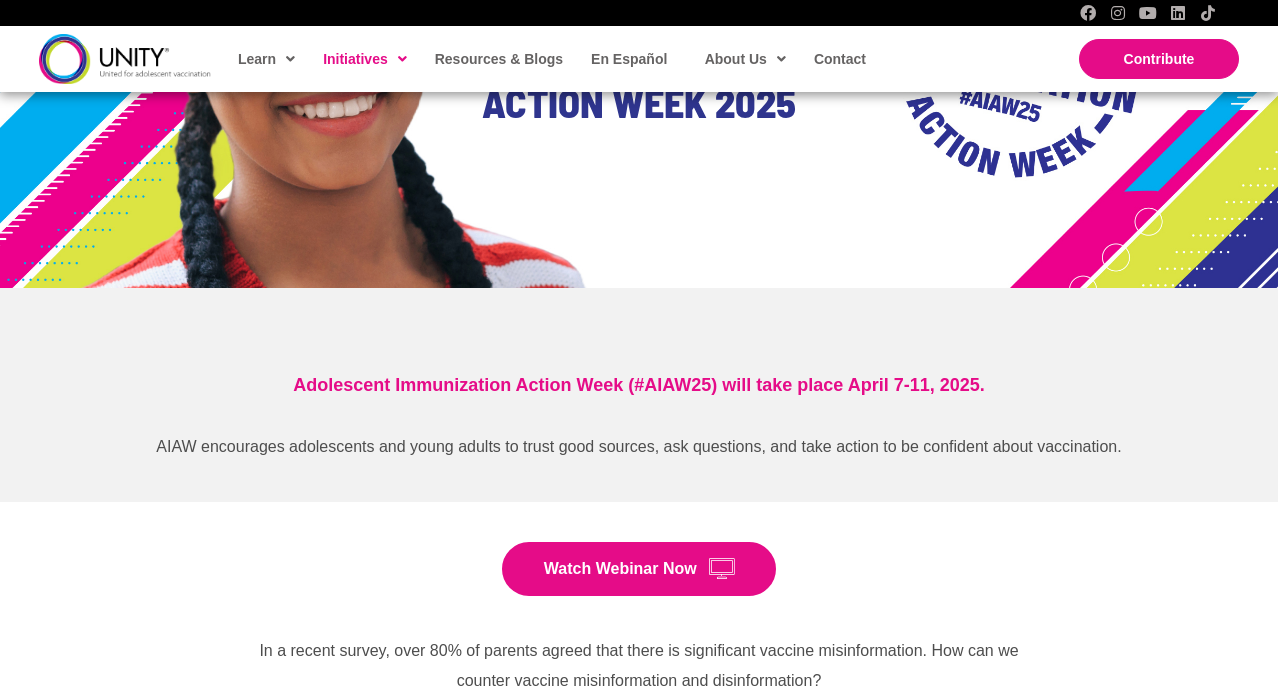 click at bounding box center (639, 308) 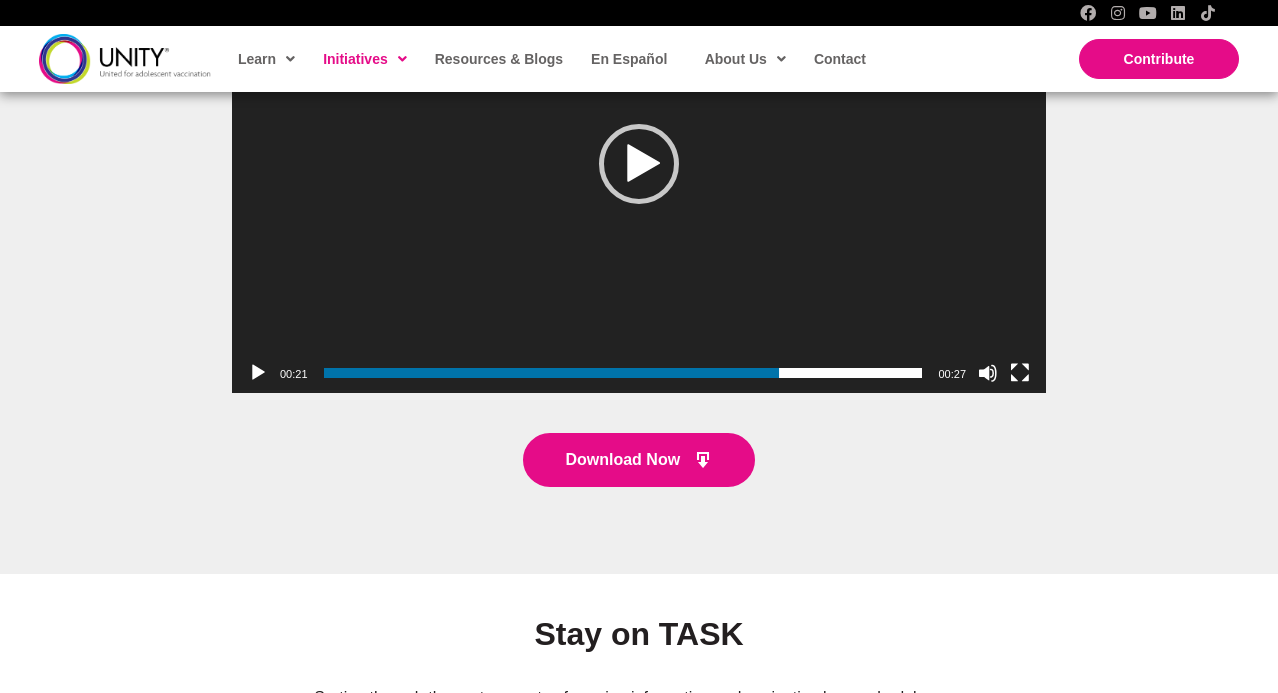 scroll, scrollTop: 4458, scrollLeft: 0, axis: vertical 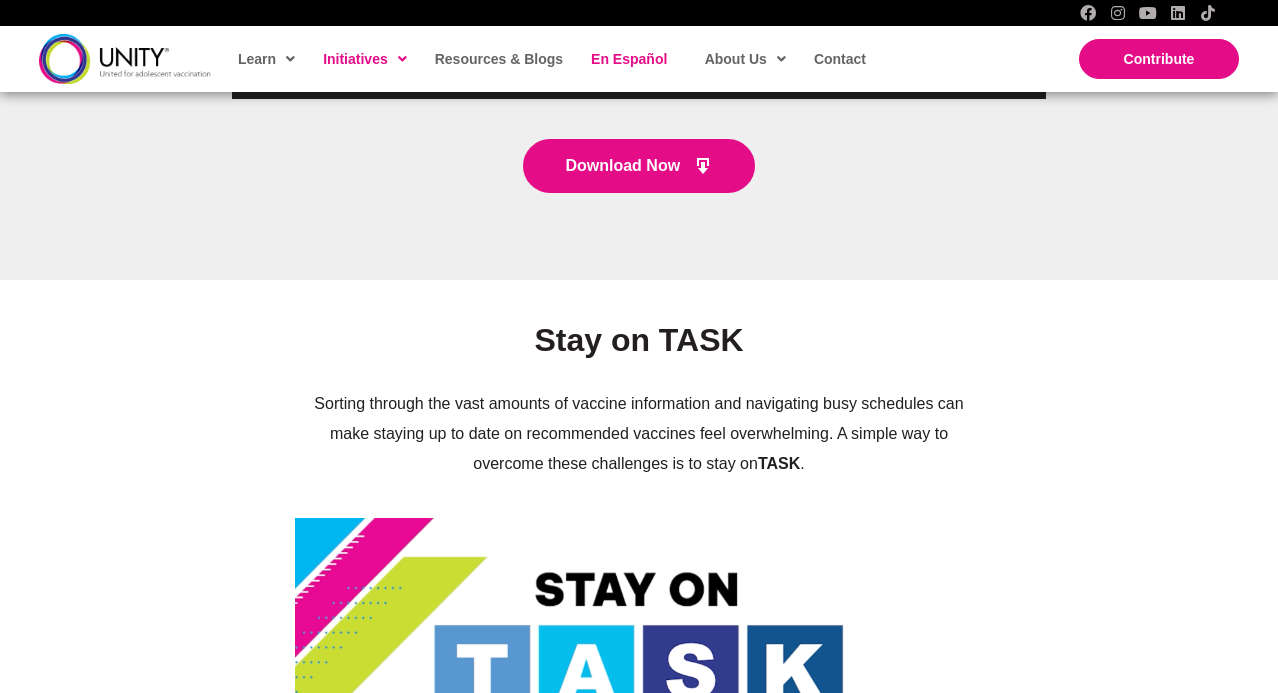click on "En Español" at bounding box center [629, 59] 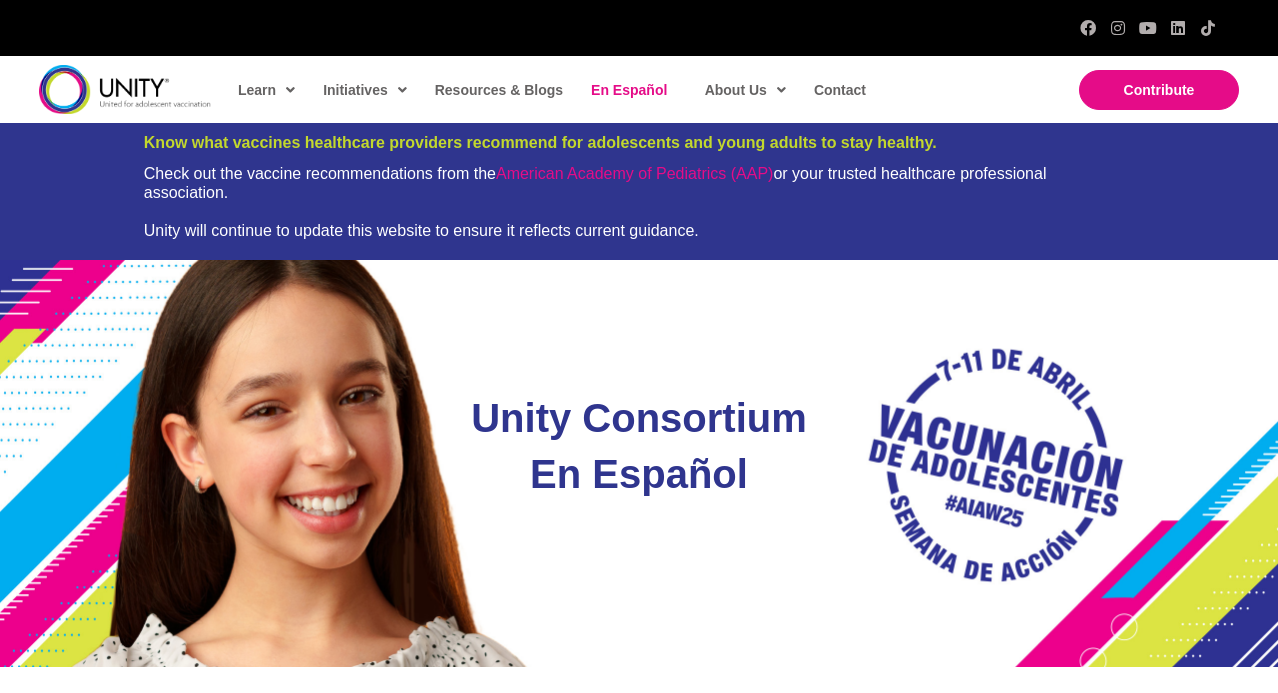 scroll, scrollTop: 0, scrollLeft: 0, axis: both 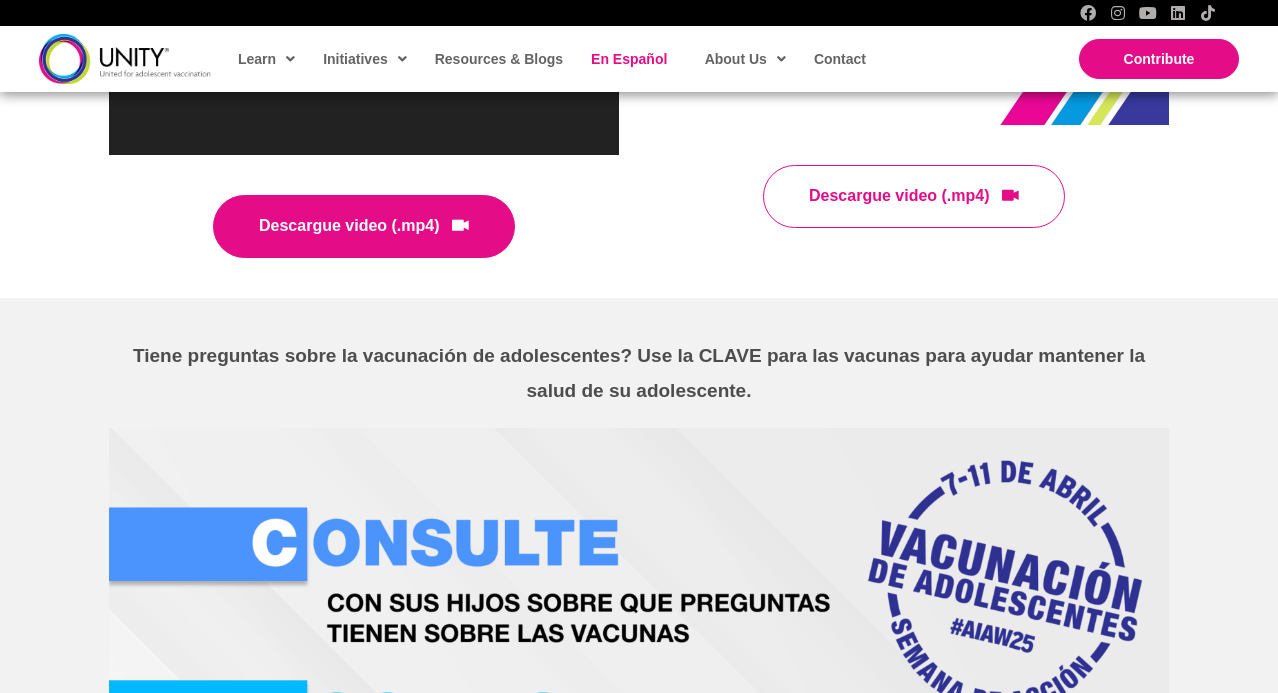 click on "Descargue video (.mp4)" at bounding box center [364, 226] 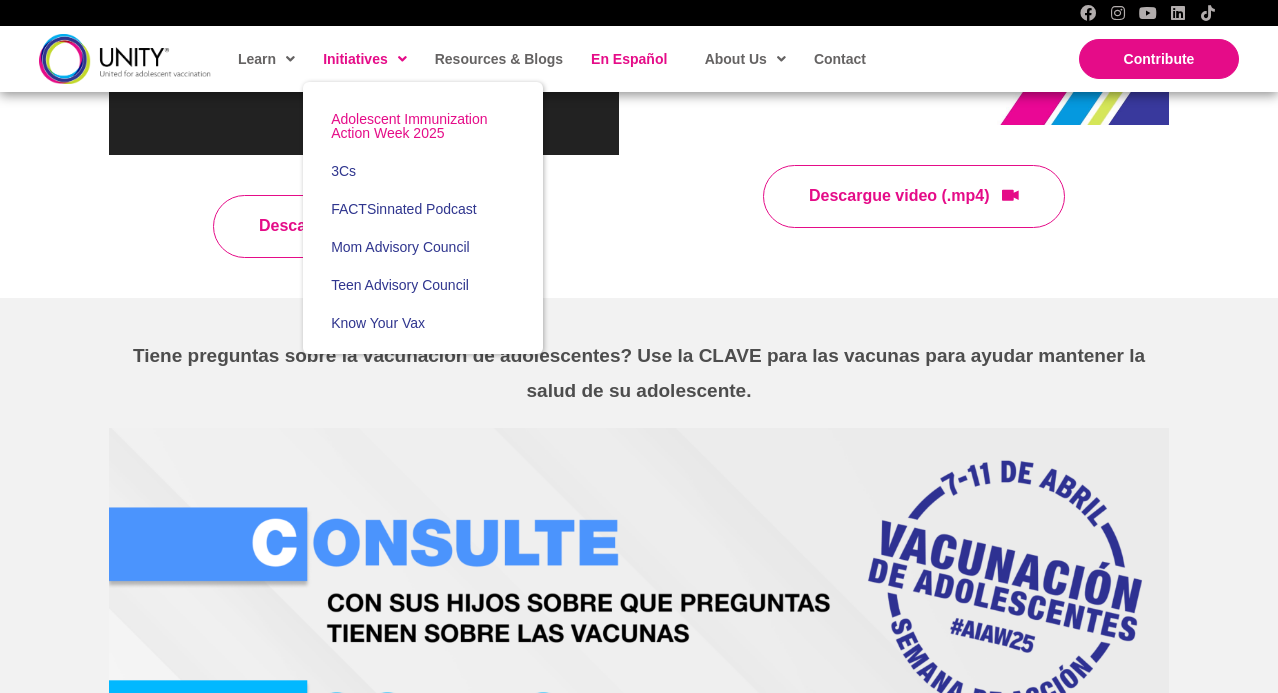 click on "Adolescent Immunization Action Week 2025" at bounding box center (409, 126) 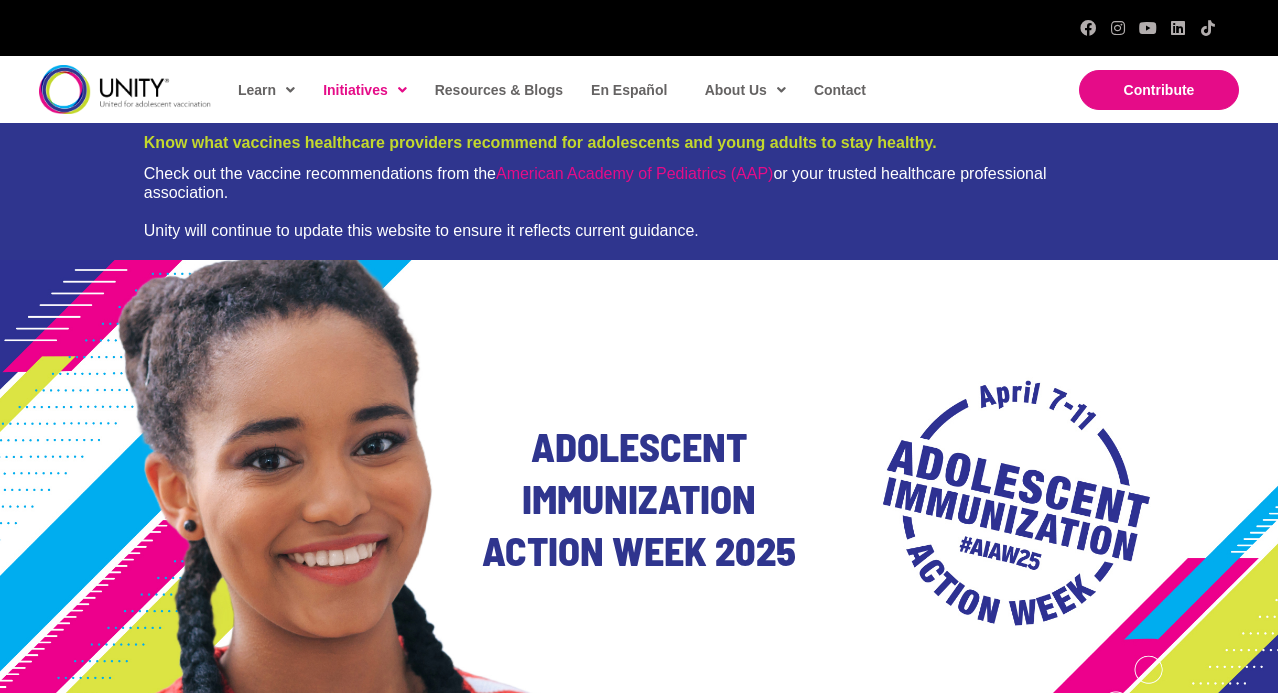 scroll, scrollTop: 0, scrollLeft: 0, axis: both 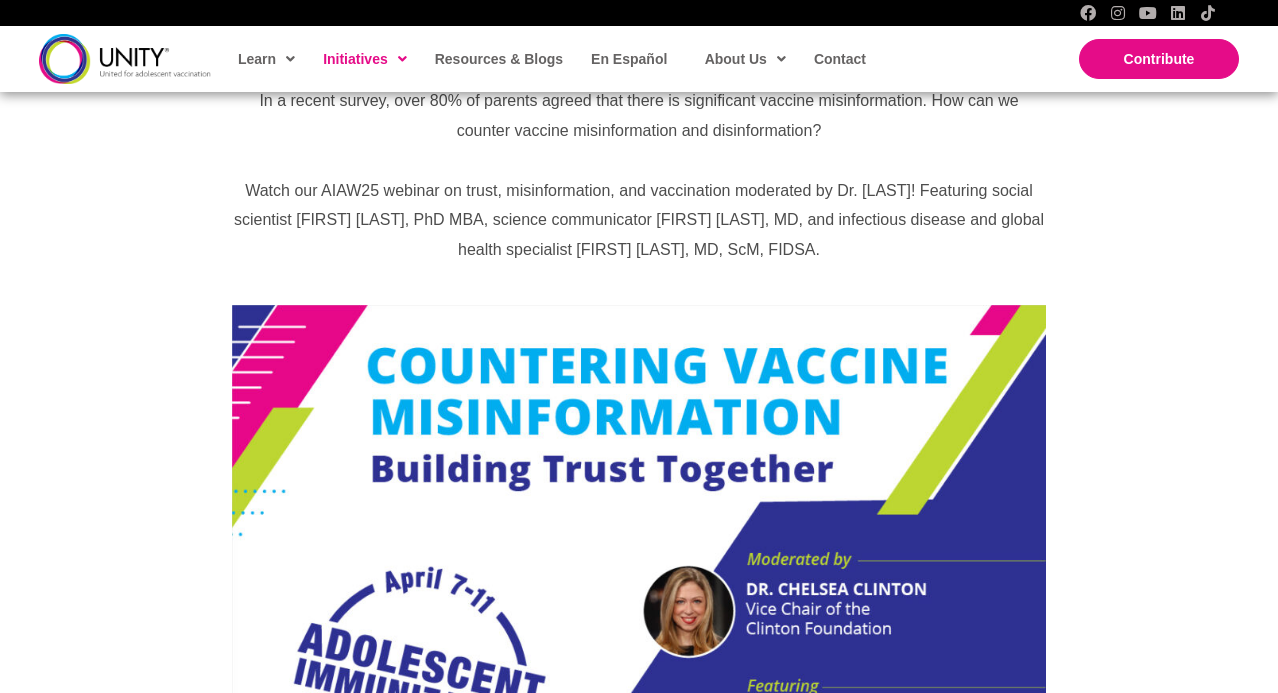 click on "Watch our AIAW25 webinar on trust, misinformation, and vaccination moderated by Dr. Chelsea Clinton! Featuring social scientist Alison Buttenheim, PhD MBA, science communicator Joel Bervell, MD, and infectious disease and global health specialist Céline Gounder, MD, ScM, FIDSA." at bounding box center (639, 220) 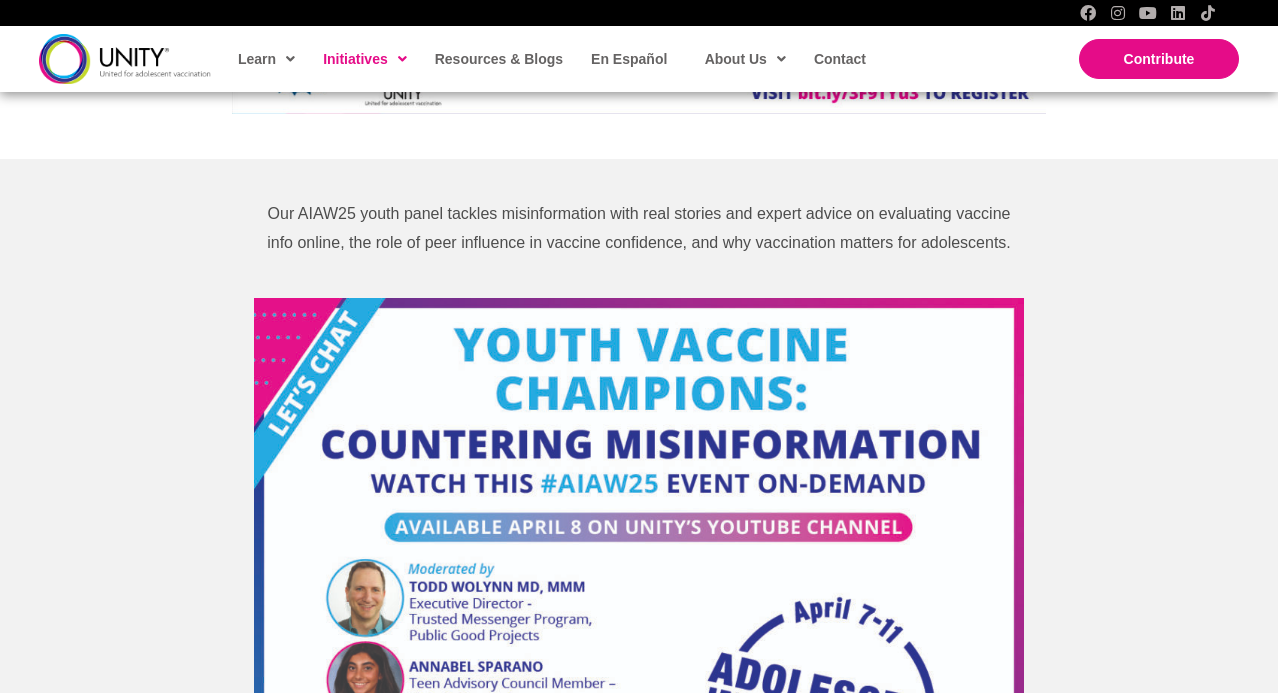 scroll, scrollTop: 2004, scrollLeft: 0, axis: vertical 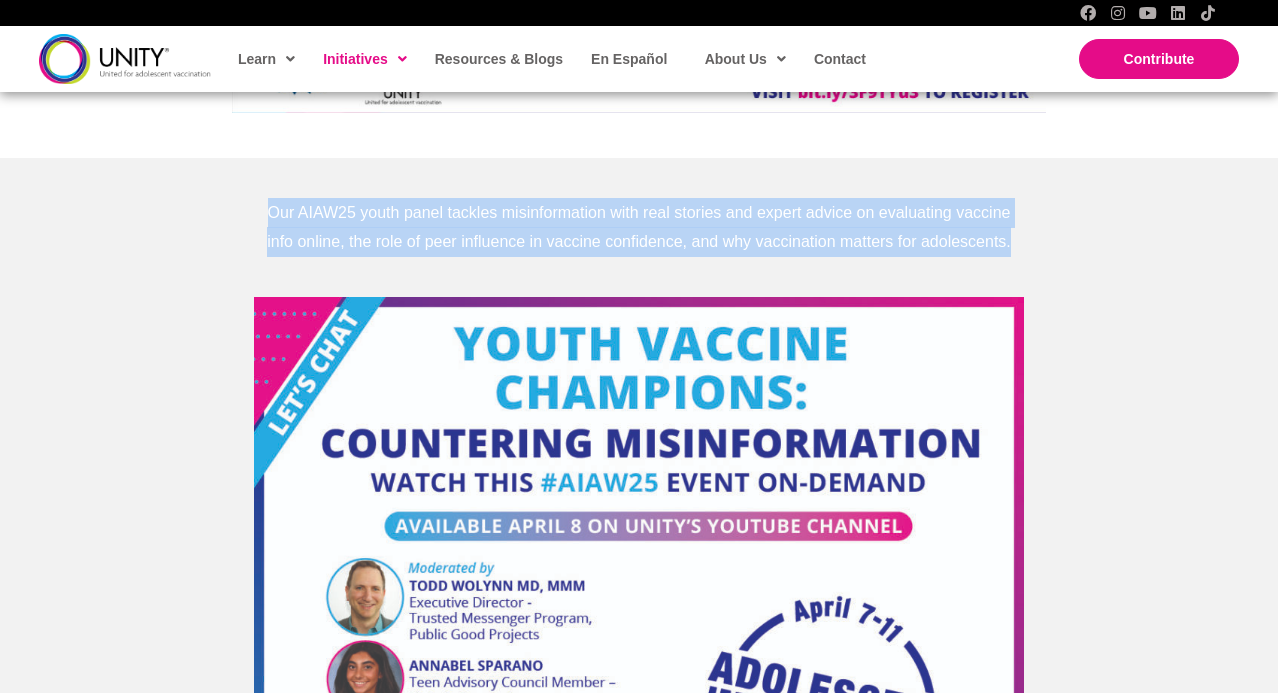 drag, startPoint x: 615, startPoint y: 179, endPoint x: 1060, endPoint y: 265, distance: 453.23395 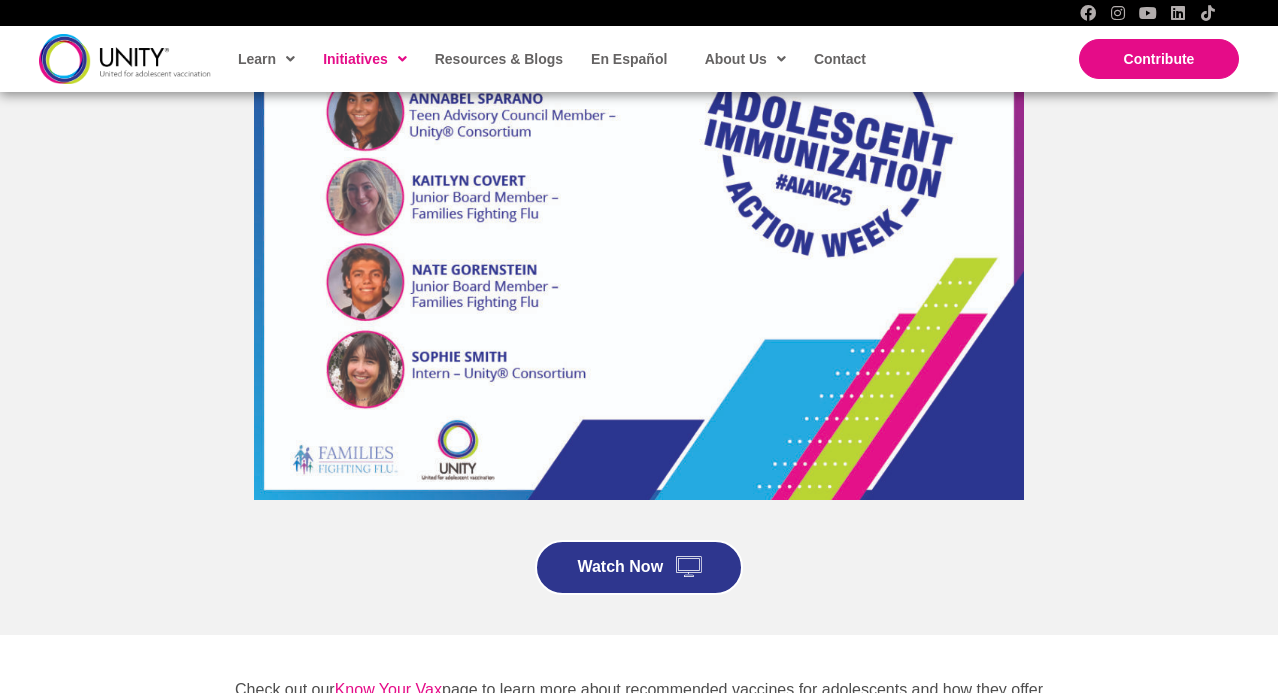 scroll, scrollTop: 2361, scrollLeft: 0, axis: vertical 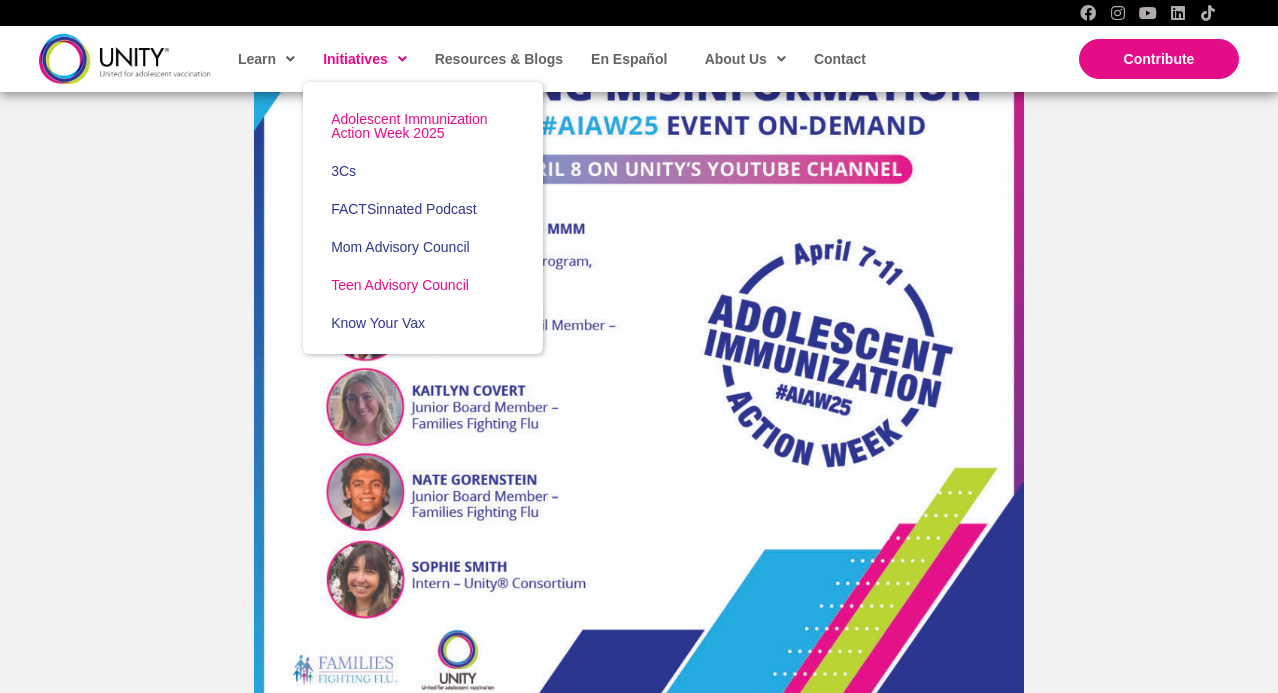 click on "Teen Advisory Council" at bounding box center [400, 285] 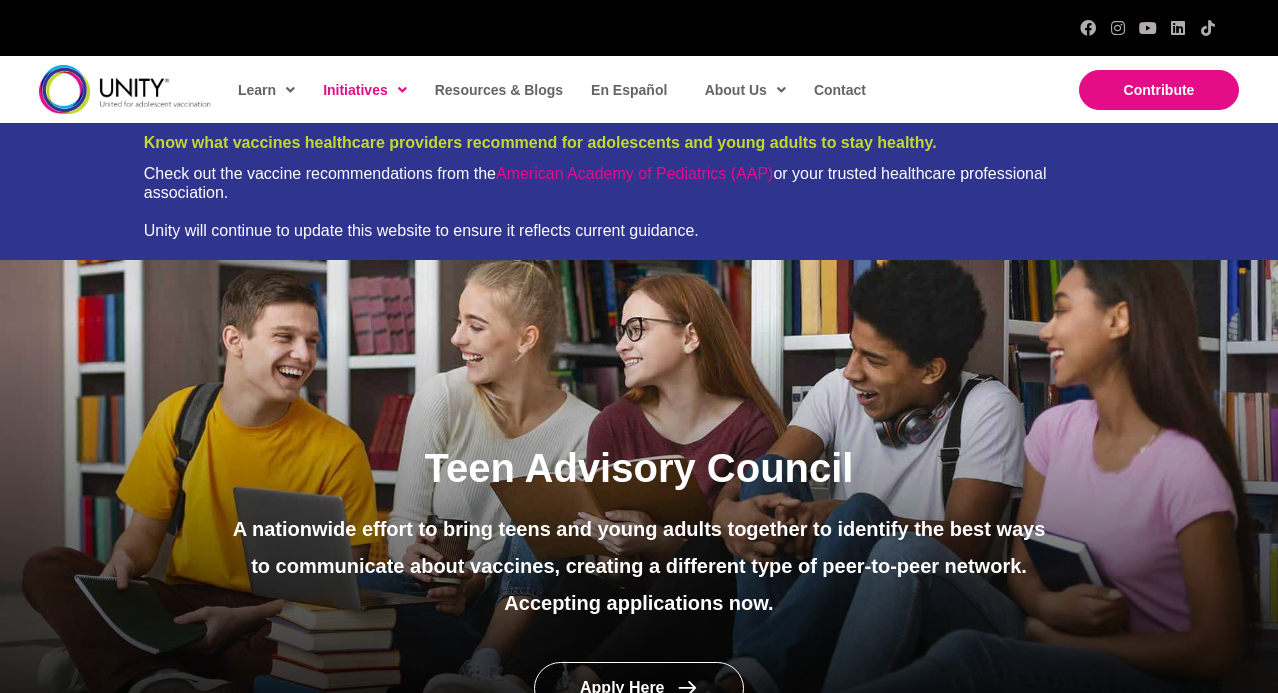 scroll, scrollTop: 0, scrollLeft: 0, axis: both 